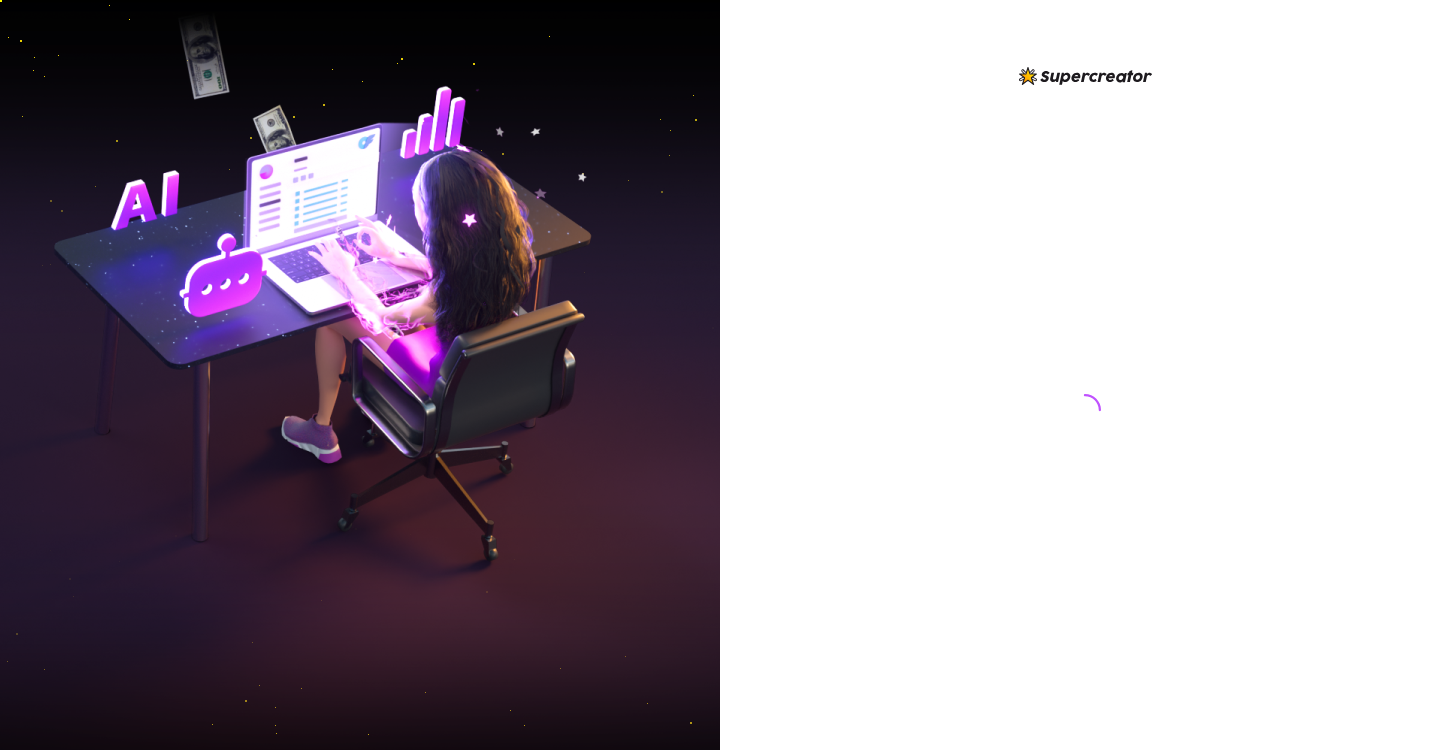 scroll, scrollTop: 0, scrollLeft: 0, axis: both 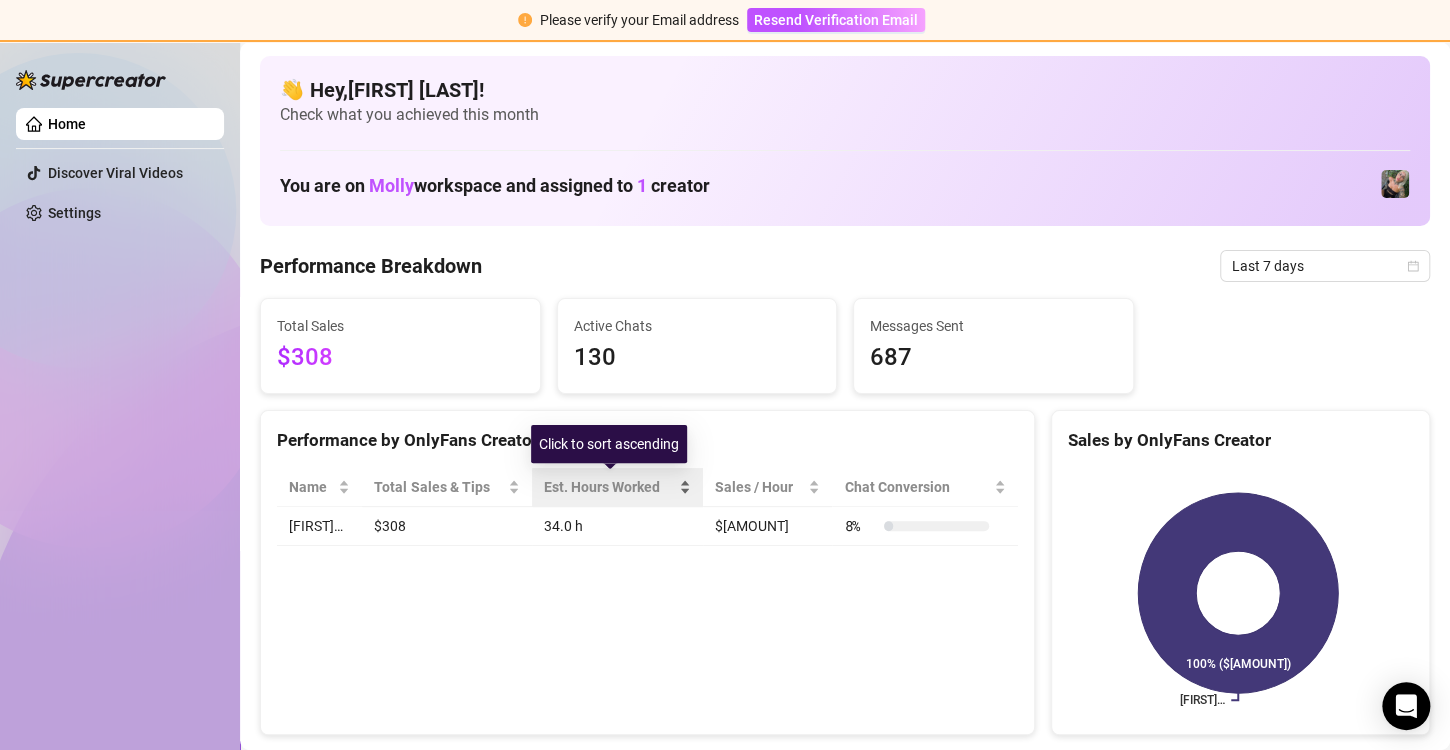 click on "Est. Hours Worked" at bounding box center (609, 487) 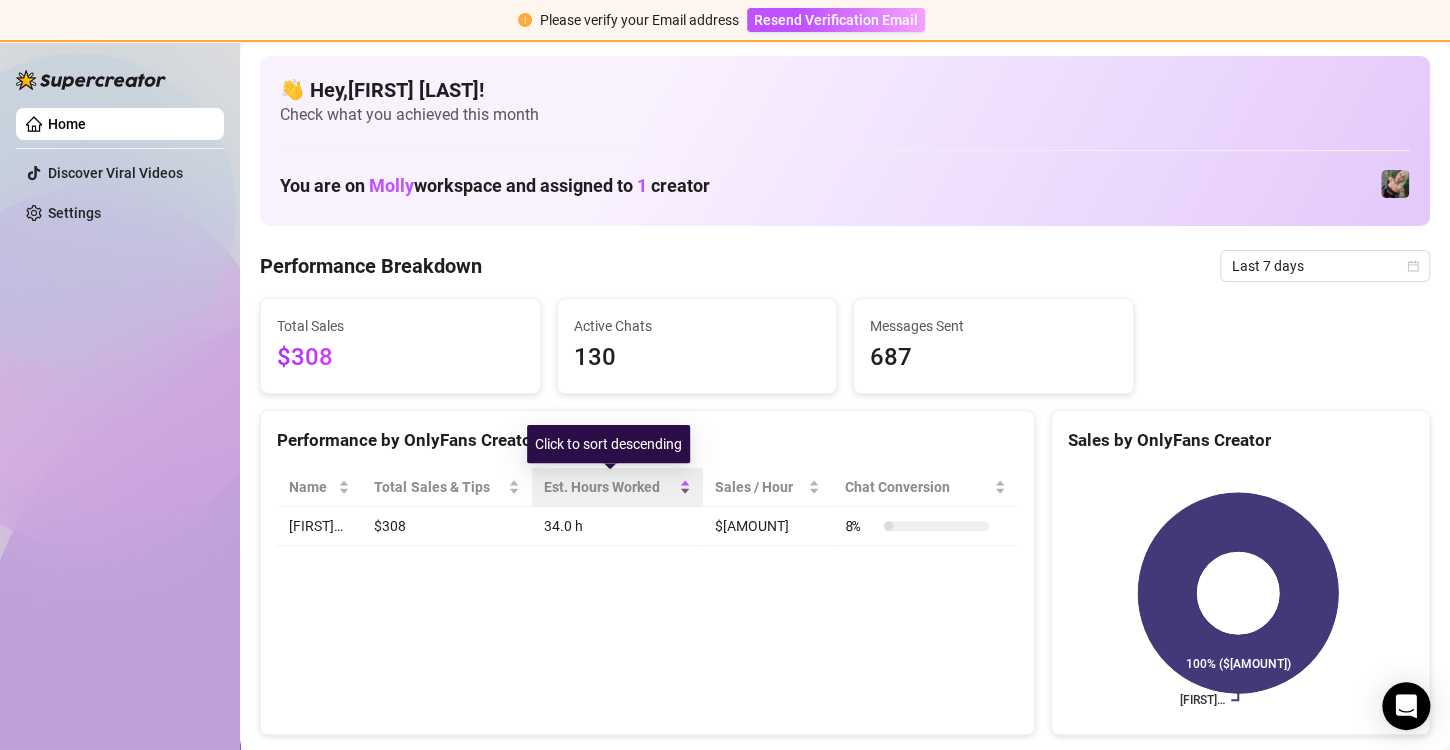 click on "Est. Hours Worked" at bounding box center (609, 487) 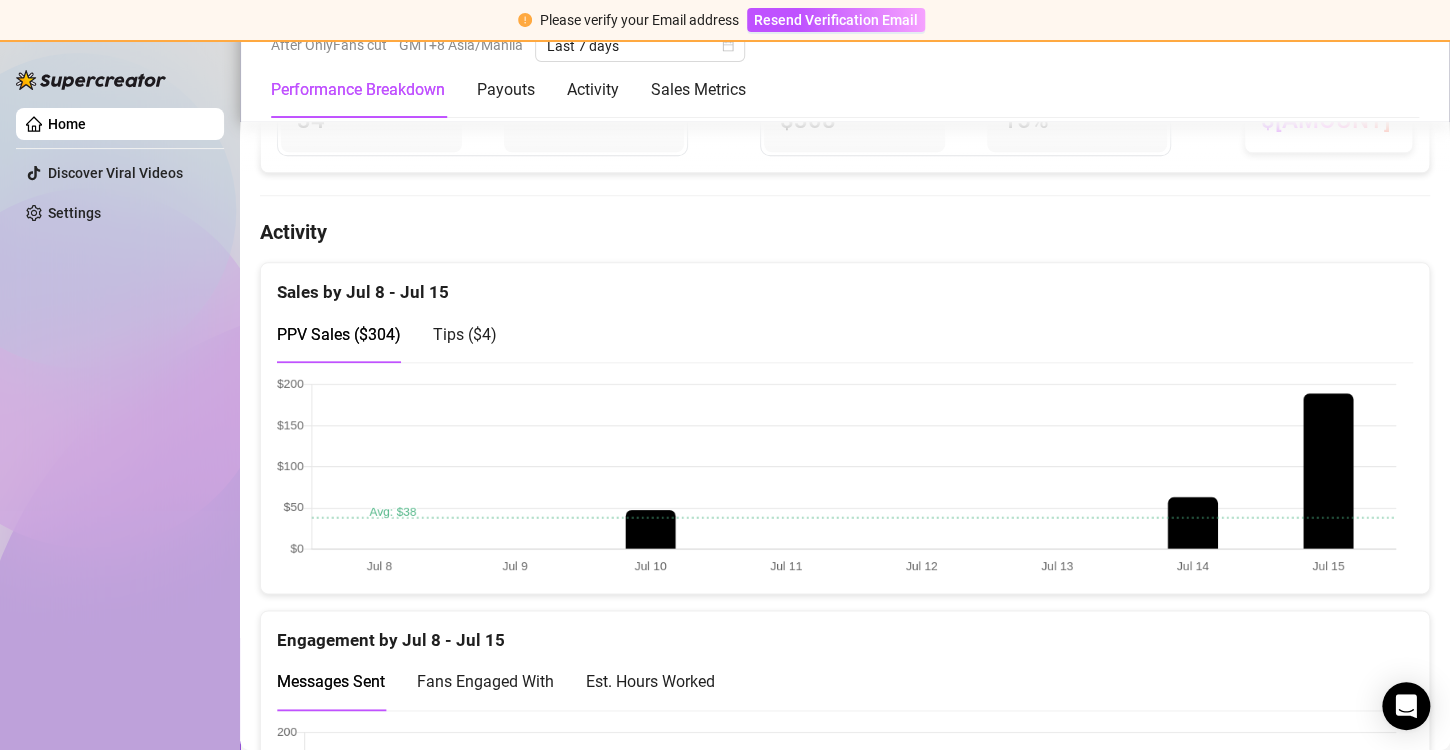 scroll, scrollTop: 1000, scrollLeft: 0, axis: vertical 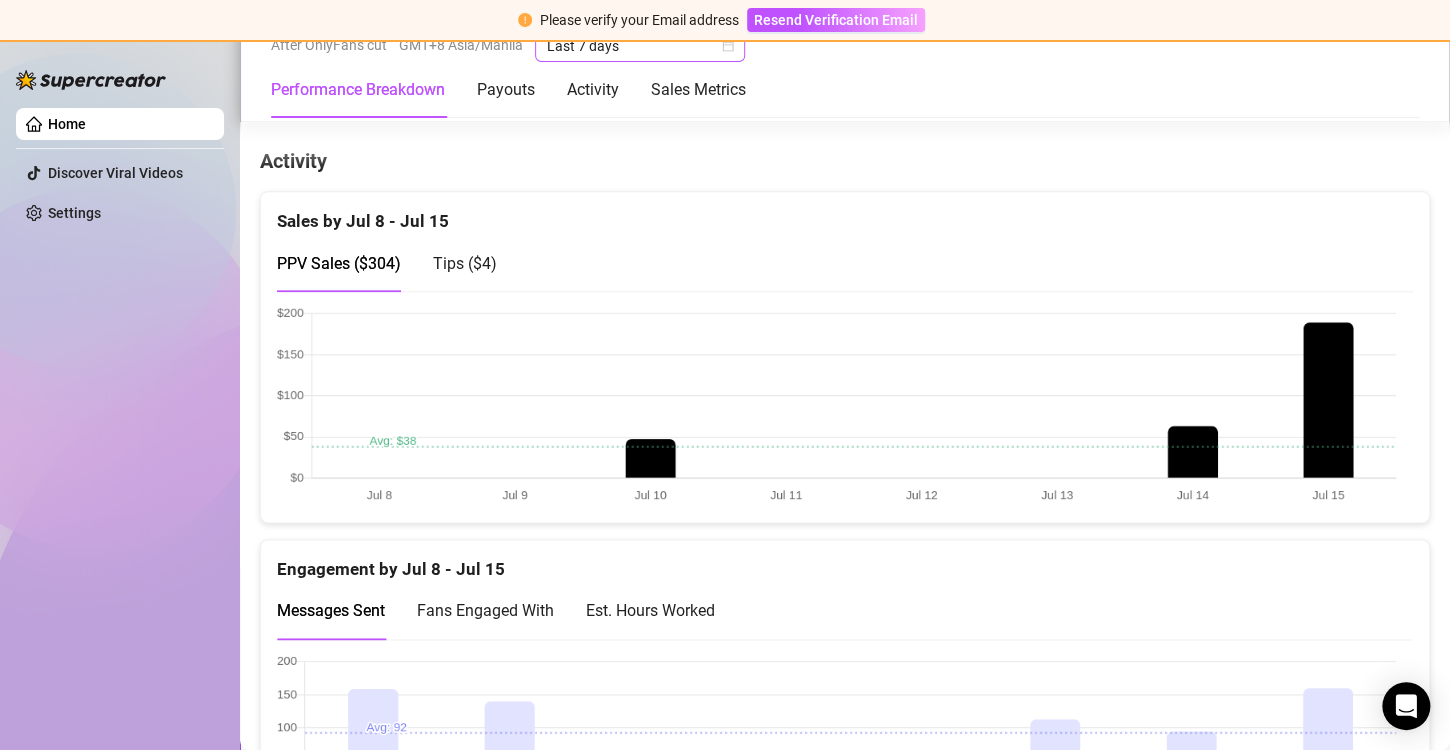click on "Last 7 days" at bounding box center [640, 46] 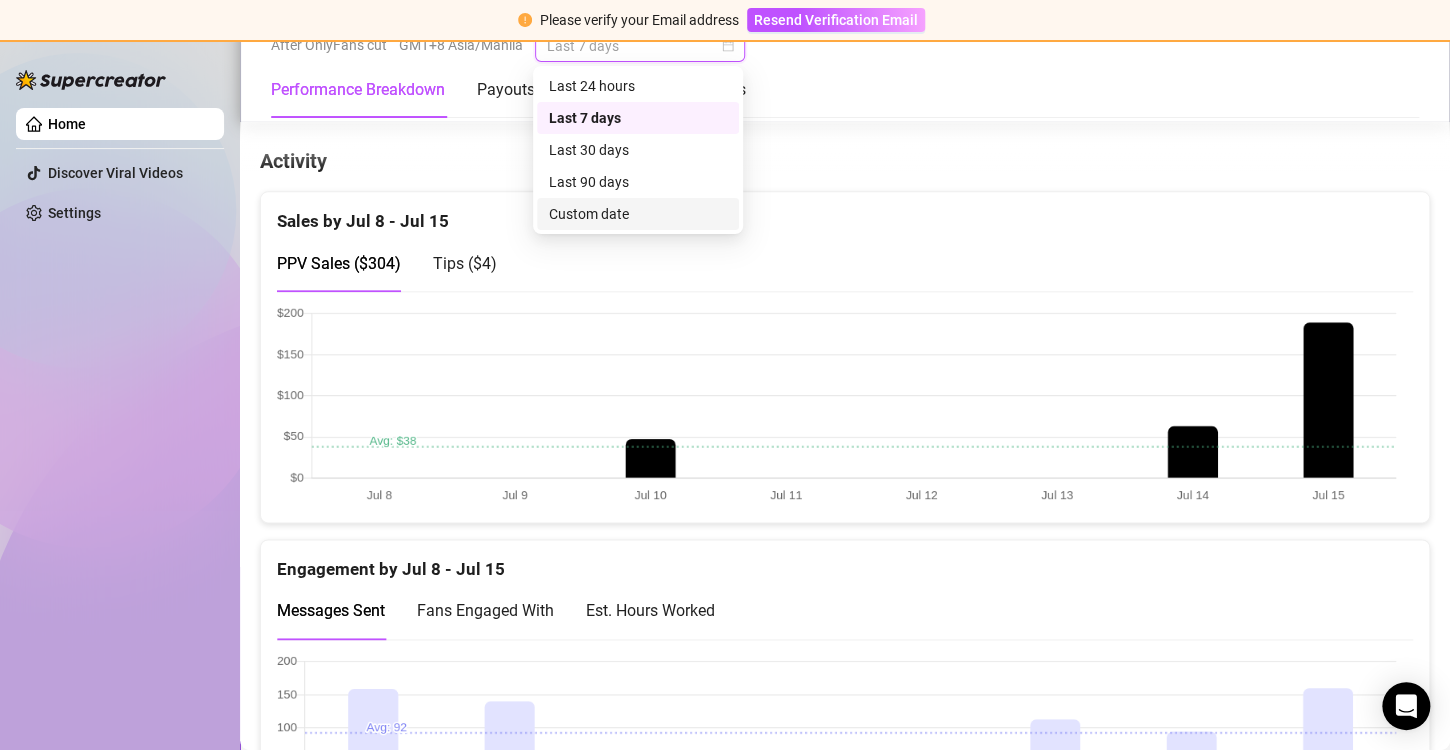 click on "Custom date" at bounding box center (638, 214) 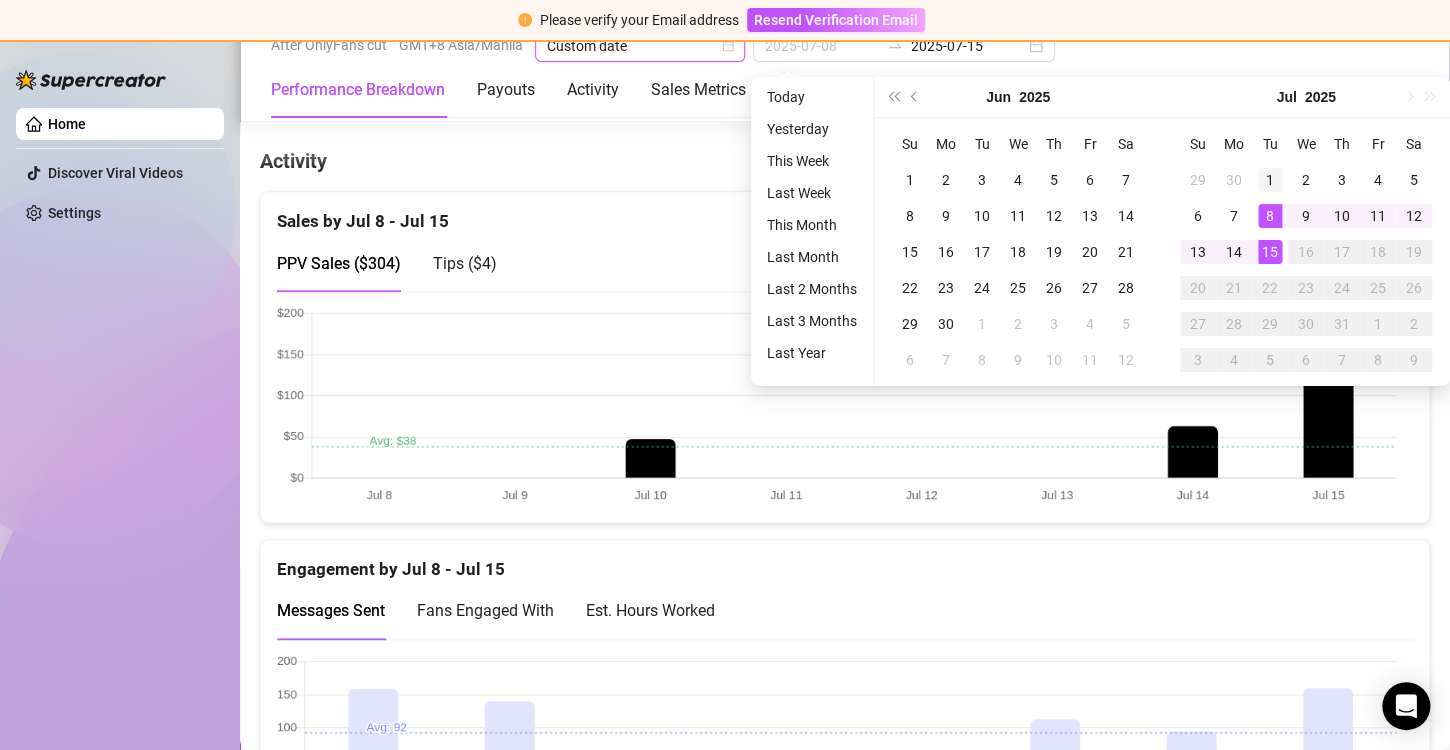 type on "2025-07-01" 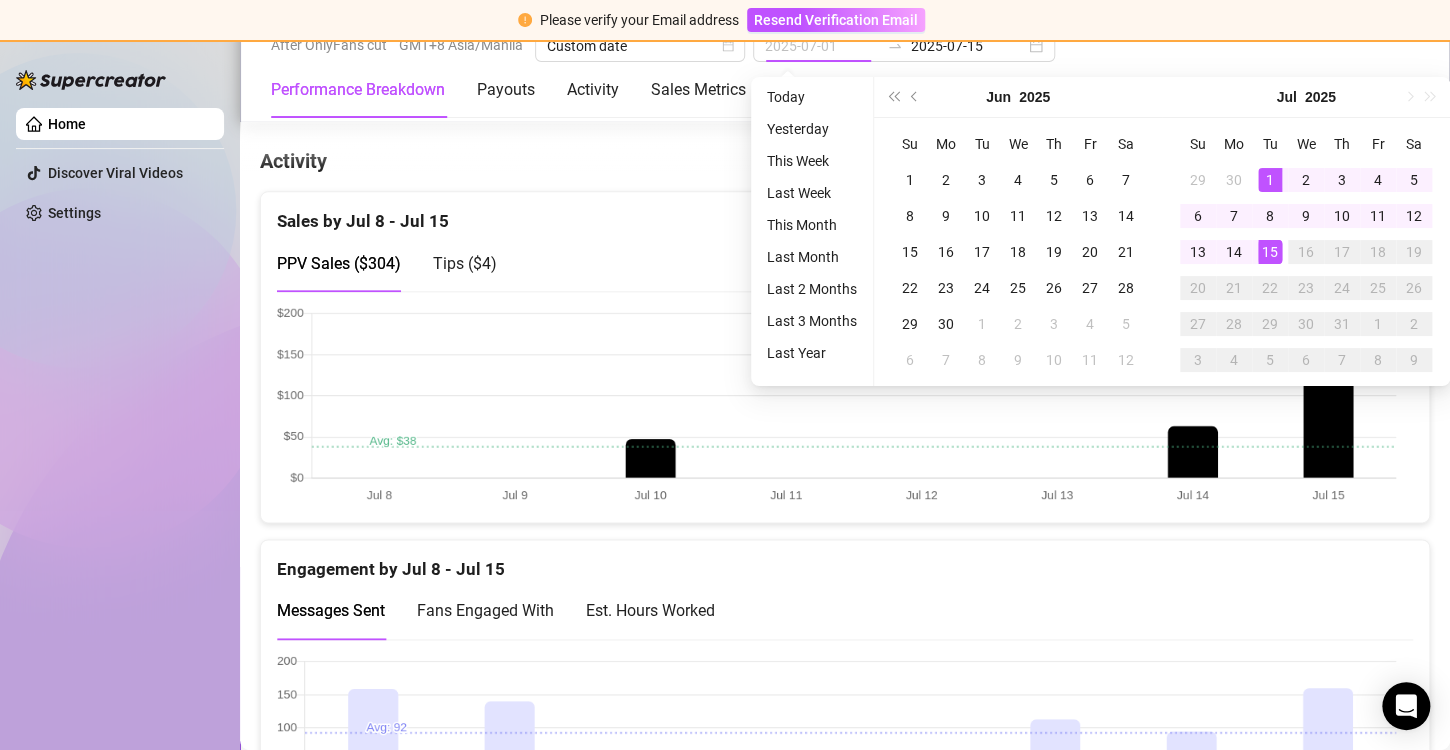 click on "1" at bounding box center [1270, 180] 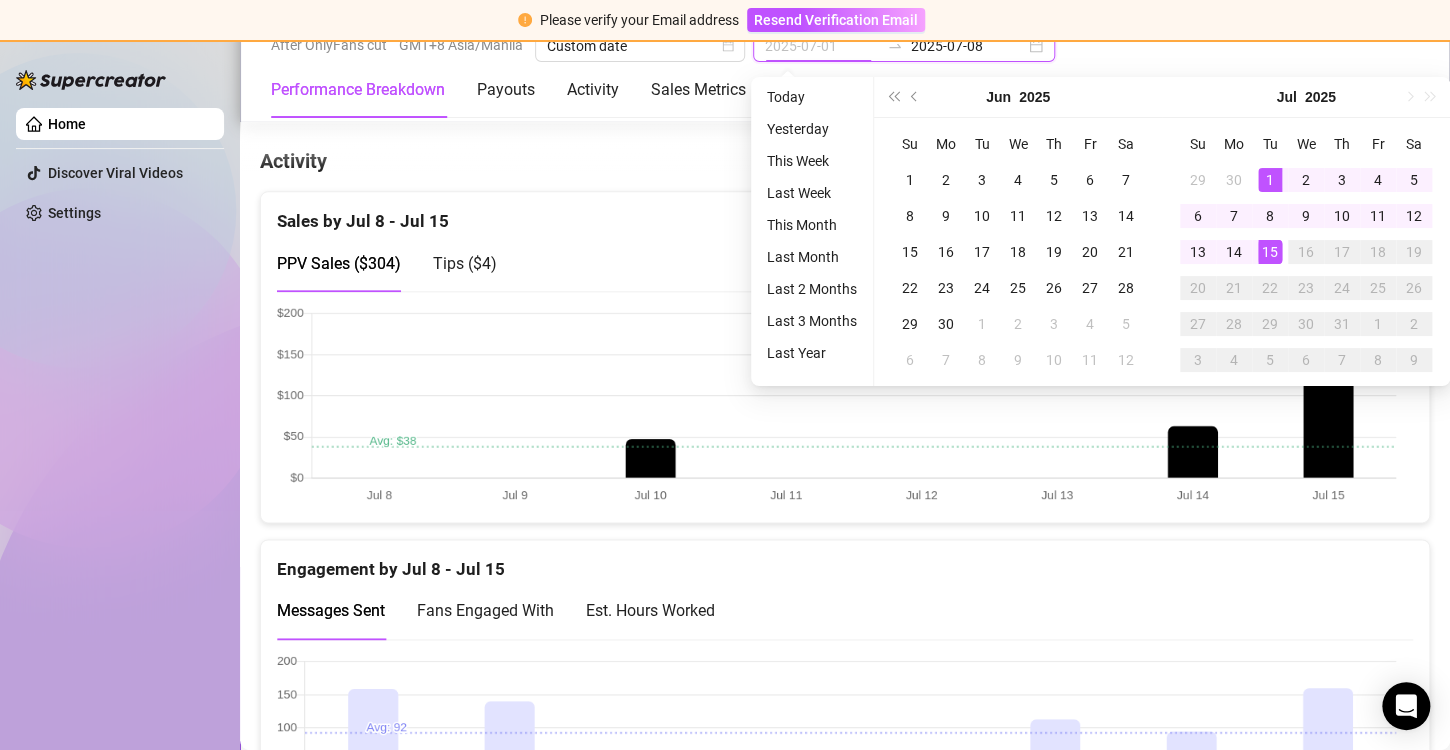 type on "2025-07-15" 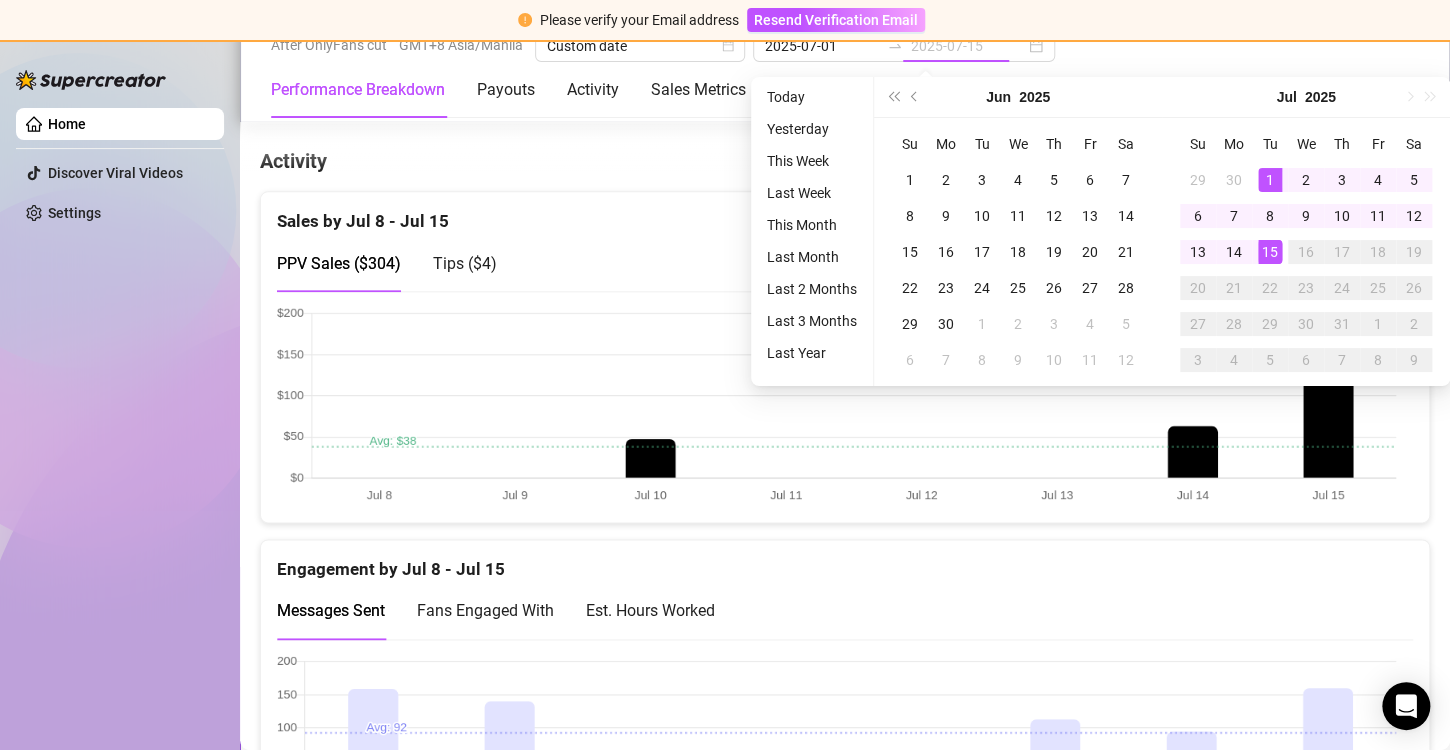 click on "15" at bounding box center [1270, 252] 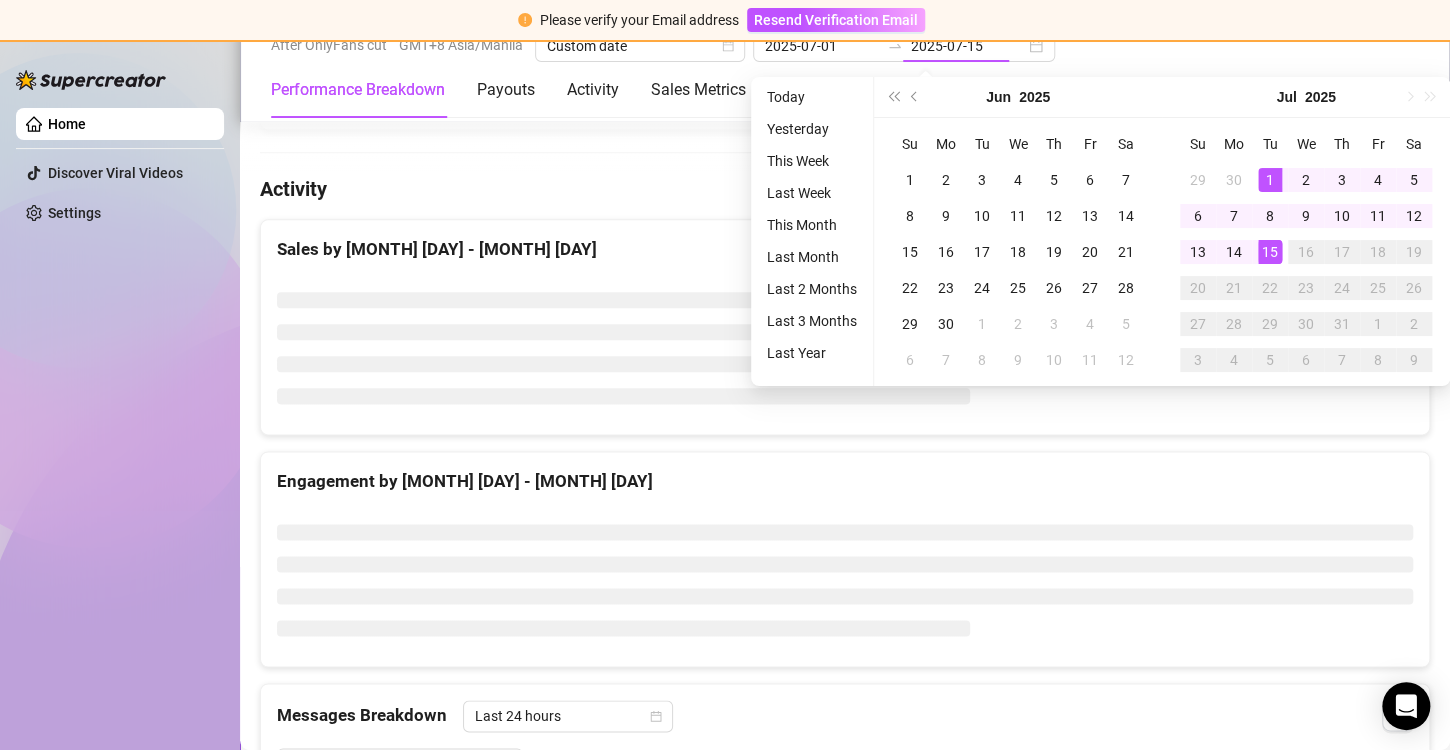 type on "2025-07-01" 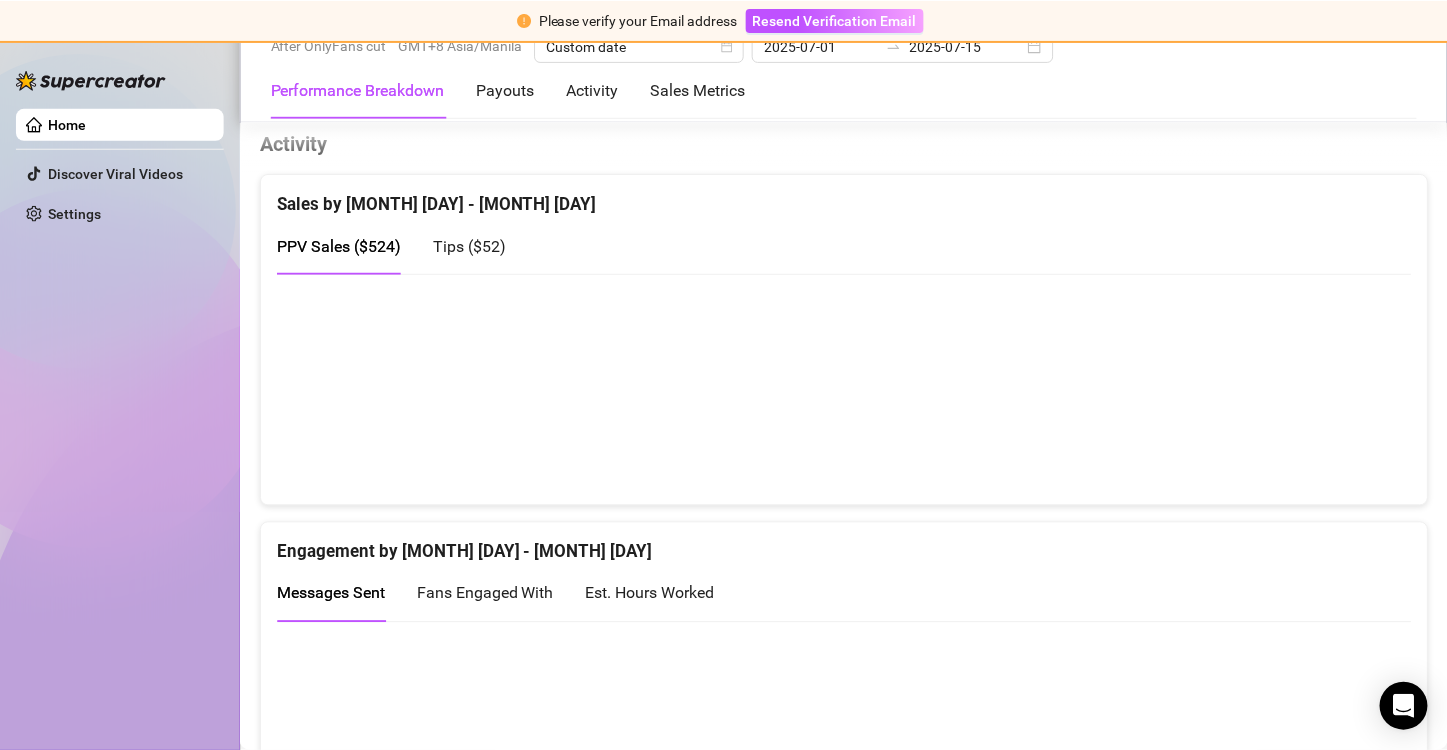 scroll, scrollTop: 819, scrollLeft: 0, axis: vertical 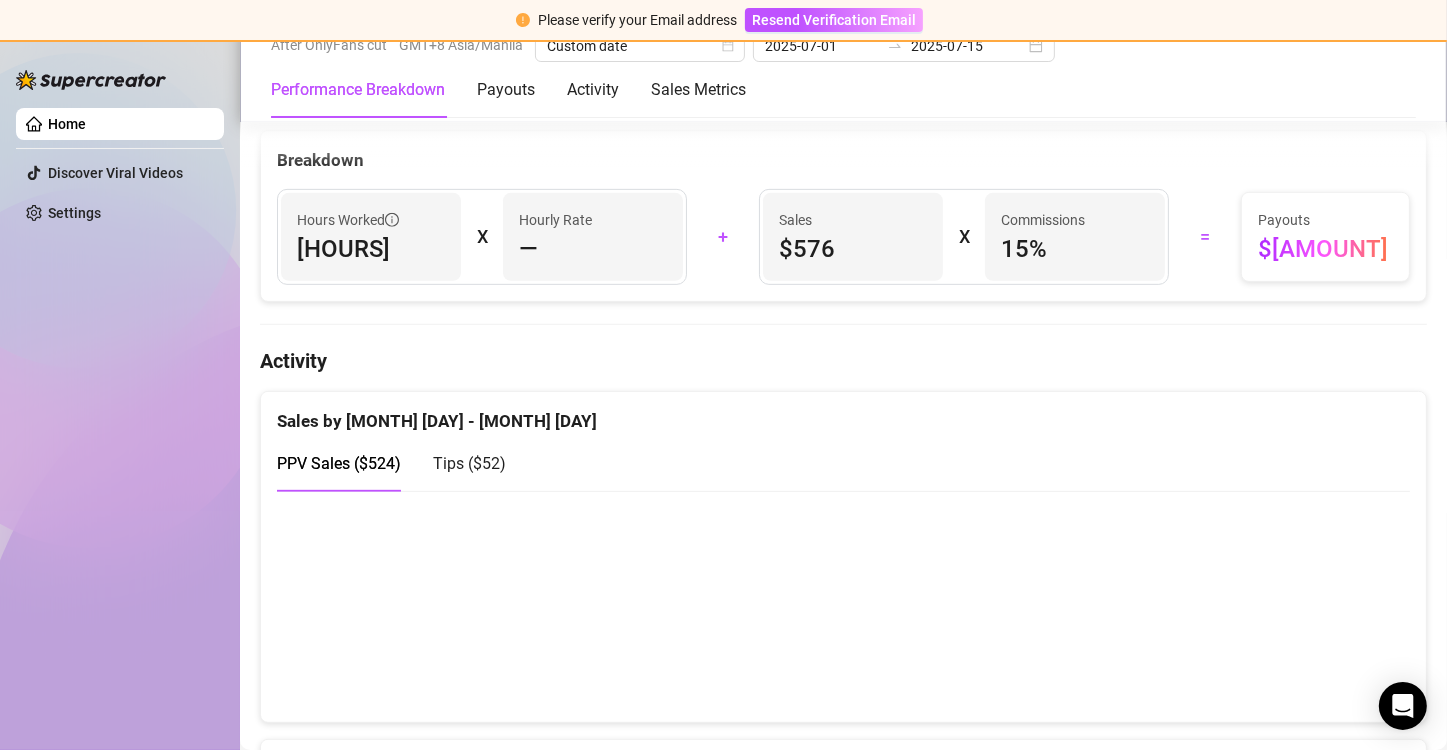 click at bounding box center (835, 606) 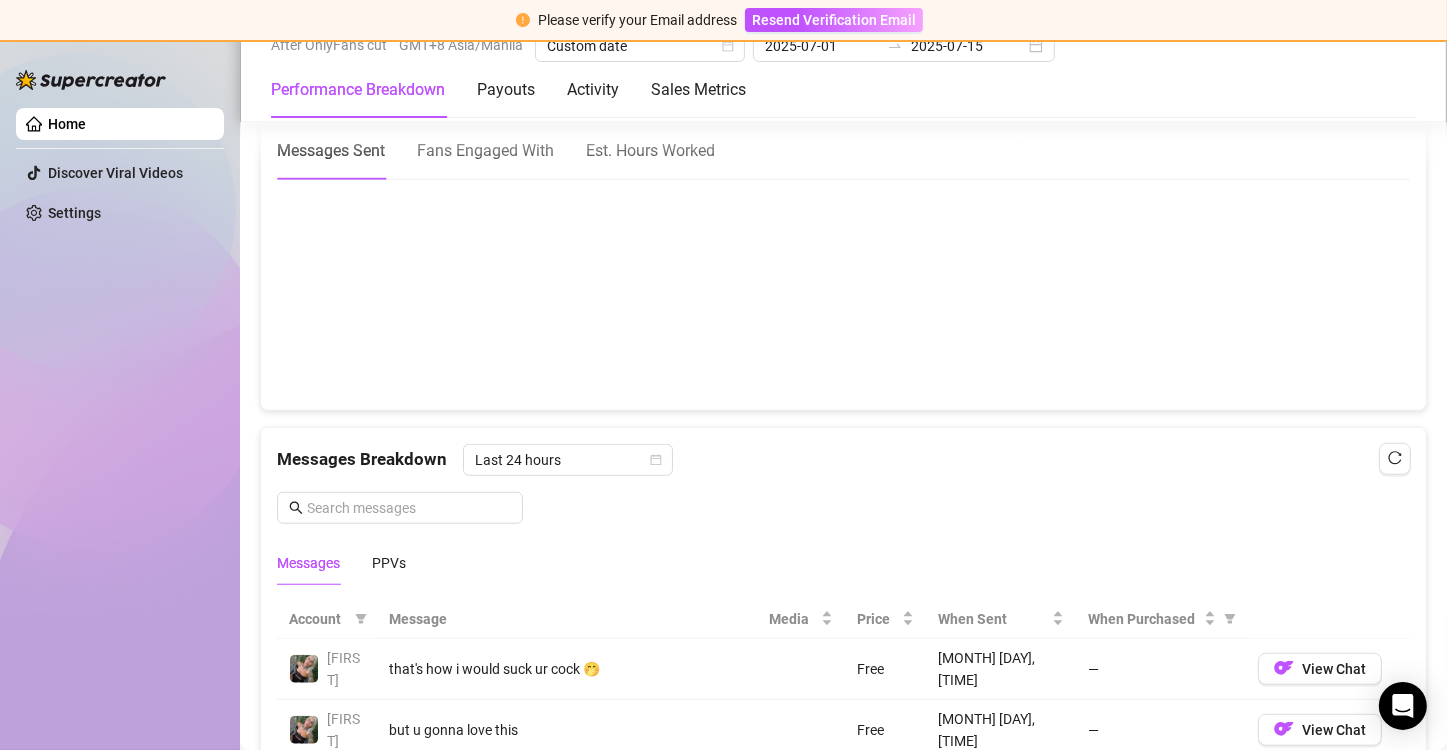 scroll, scrollTop: 1700, scrollLeft: 0, axis: vertical 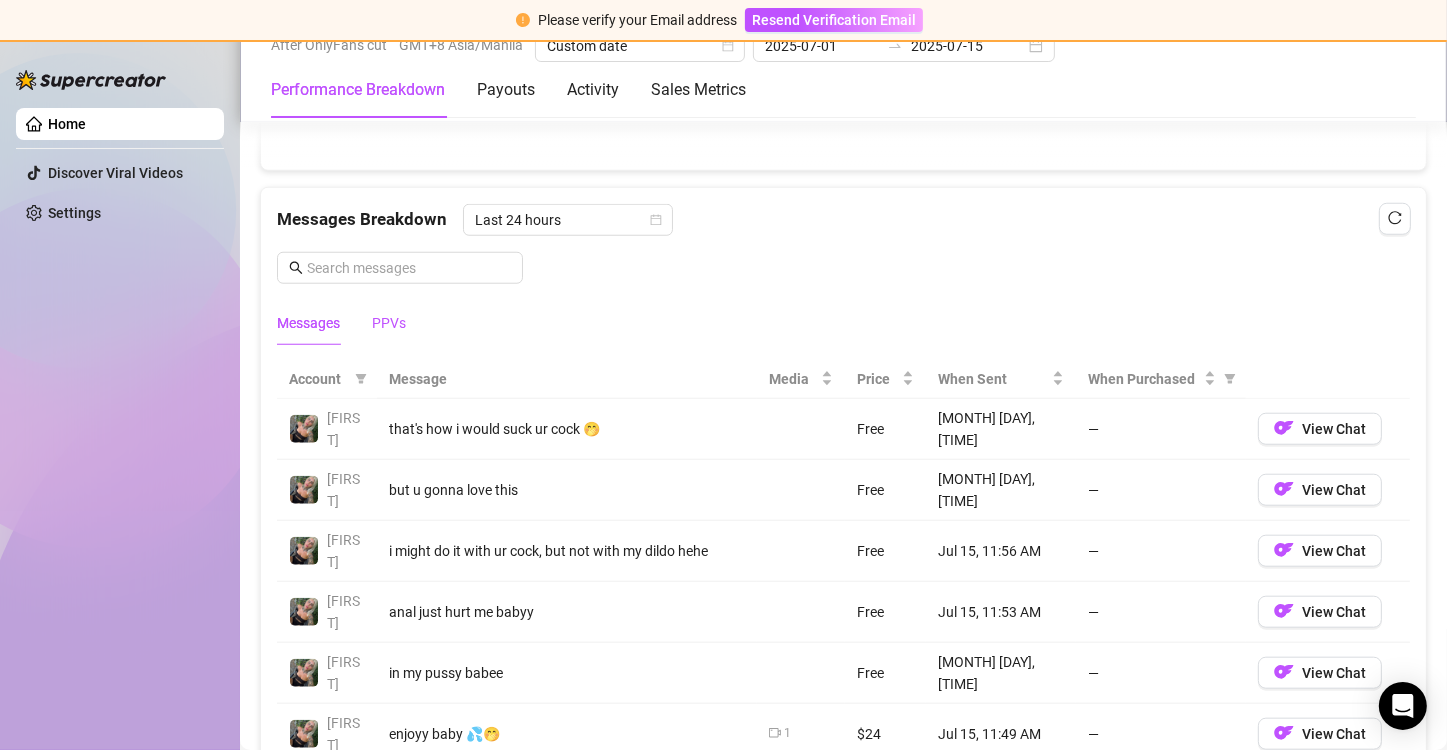 click on "PPVs" at bounding box center [389, 323] 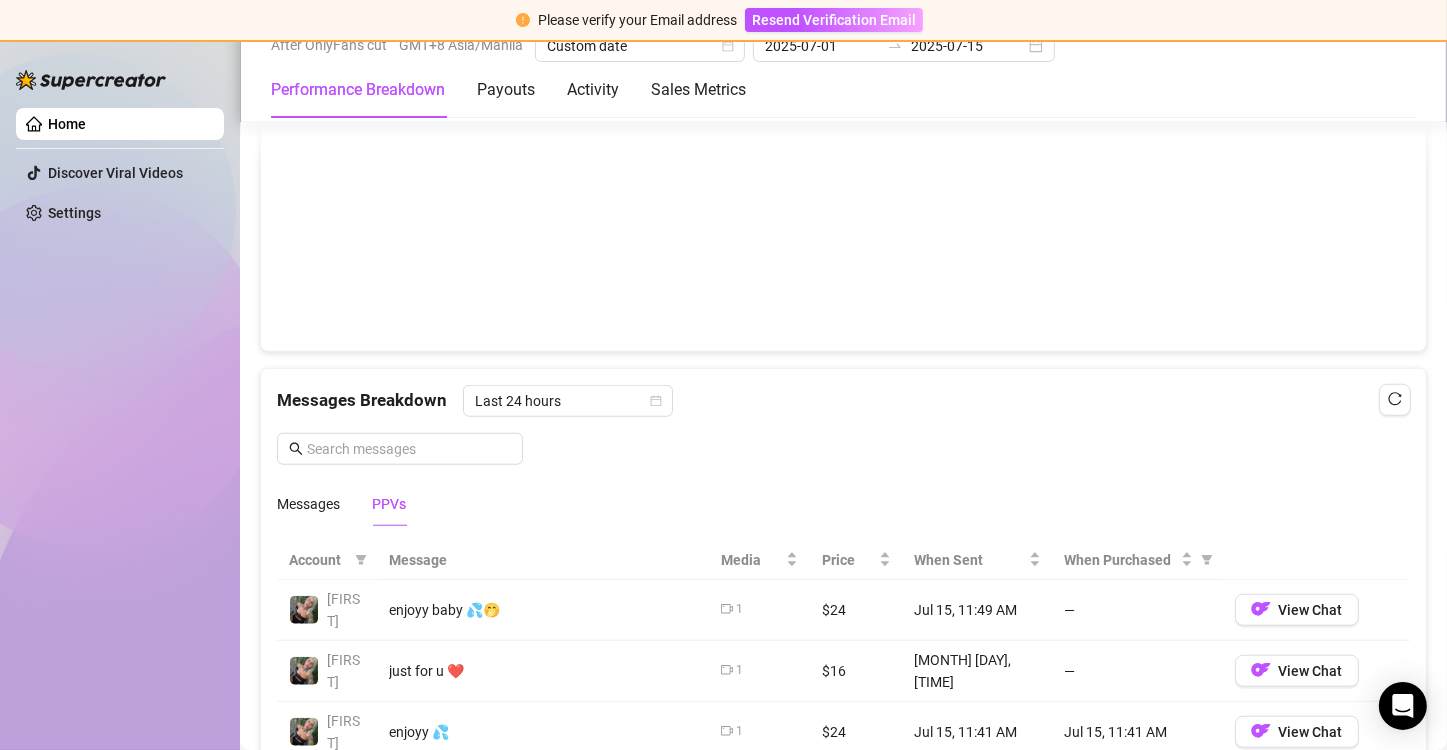 scroll, scrollTop: 1419, scrollLeft: 0, axis: vertical 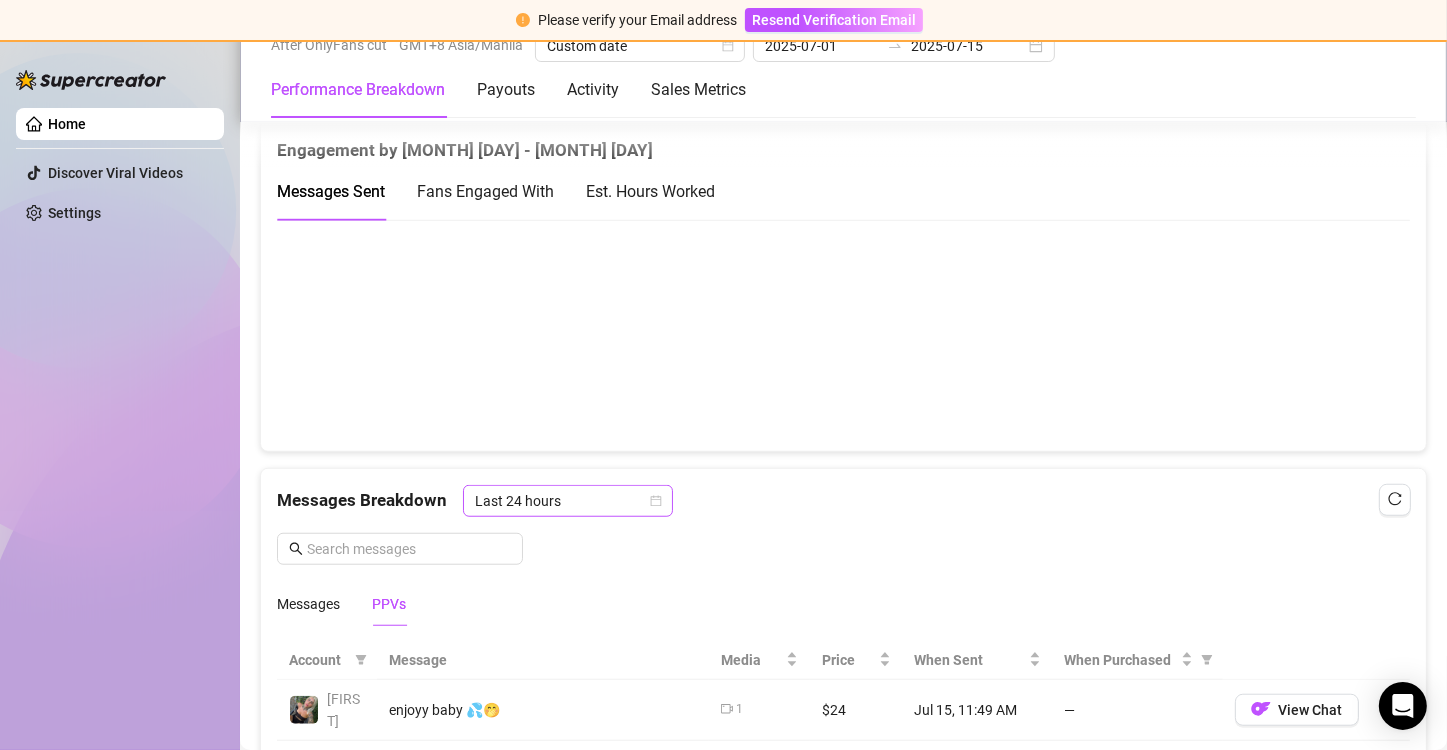 click on "Last 24 hours" at bounding box center (568, 501) 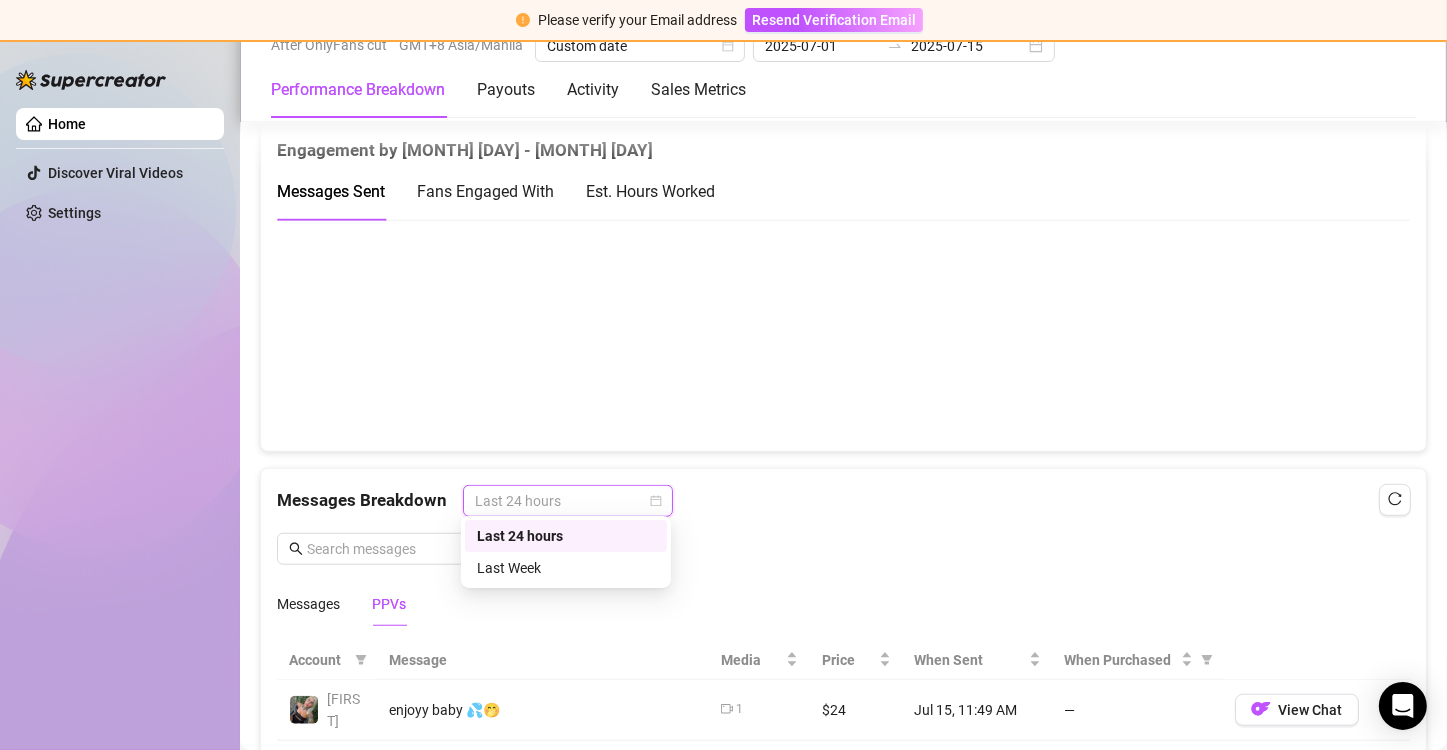 click on "Last 24 hours" at bounding box center [568, 501] 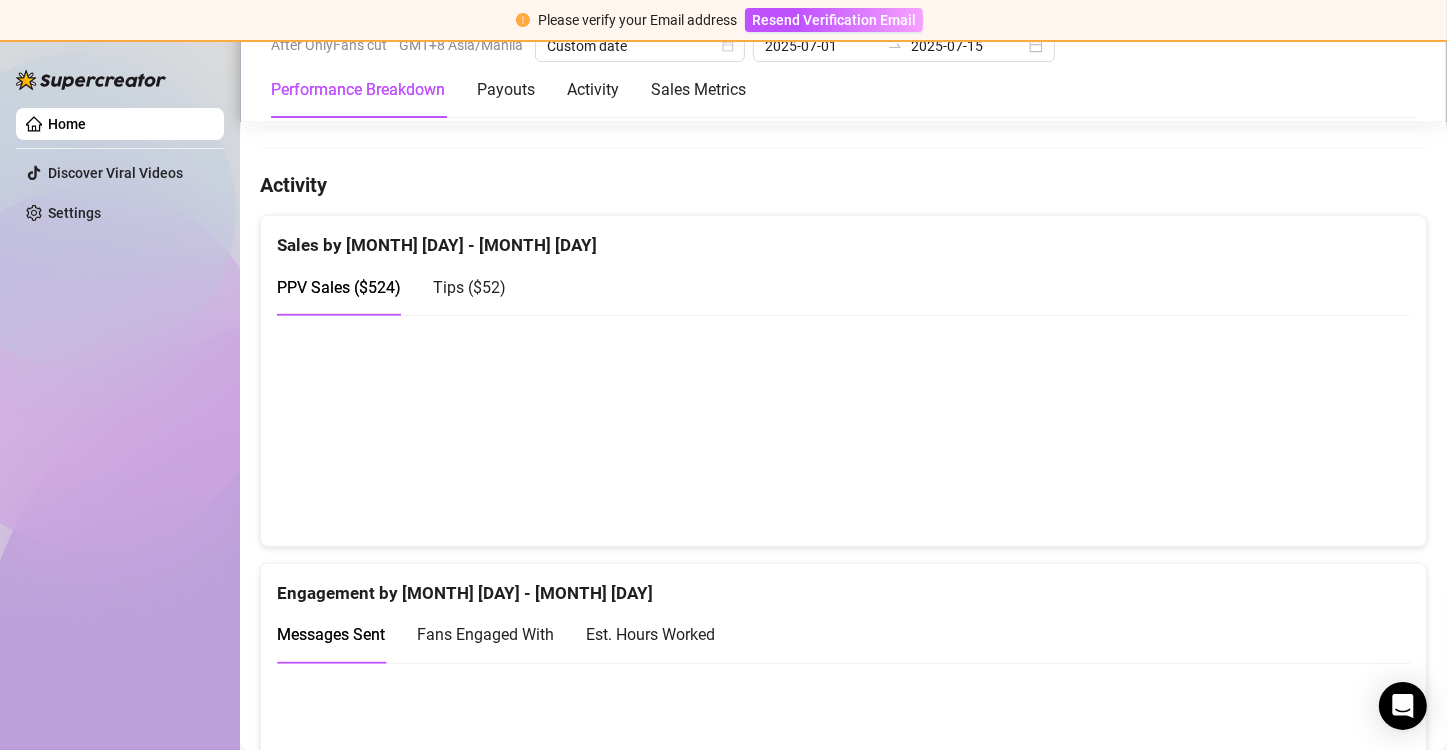 scroll, scrollTop: 719, scrollLeft: 0, axis: vertical 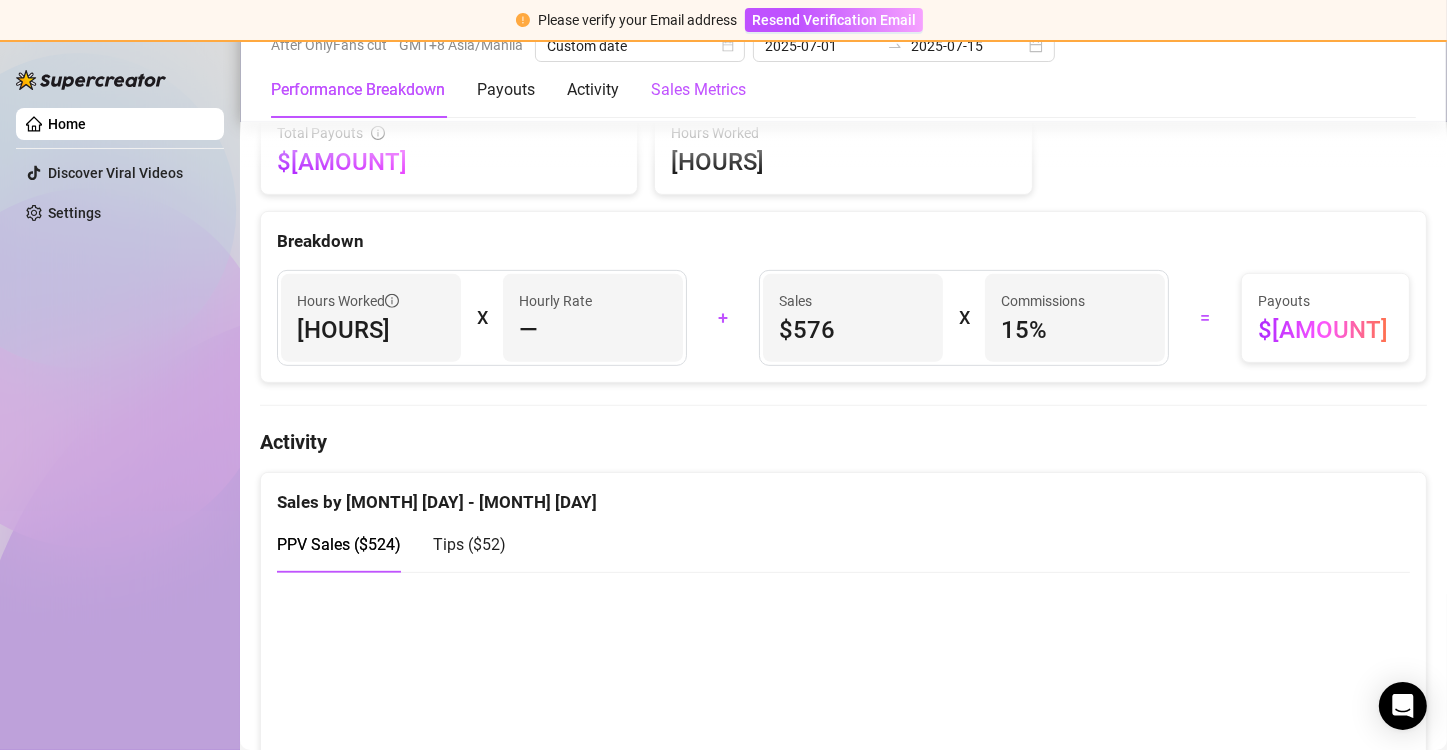 click on "Sales Metrics" at bounding box center [698, 90] 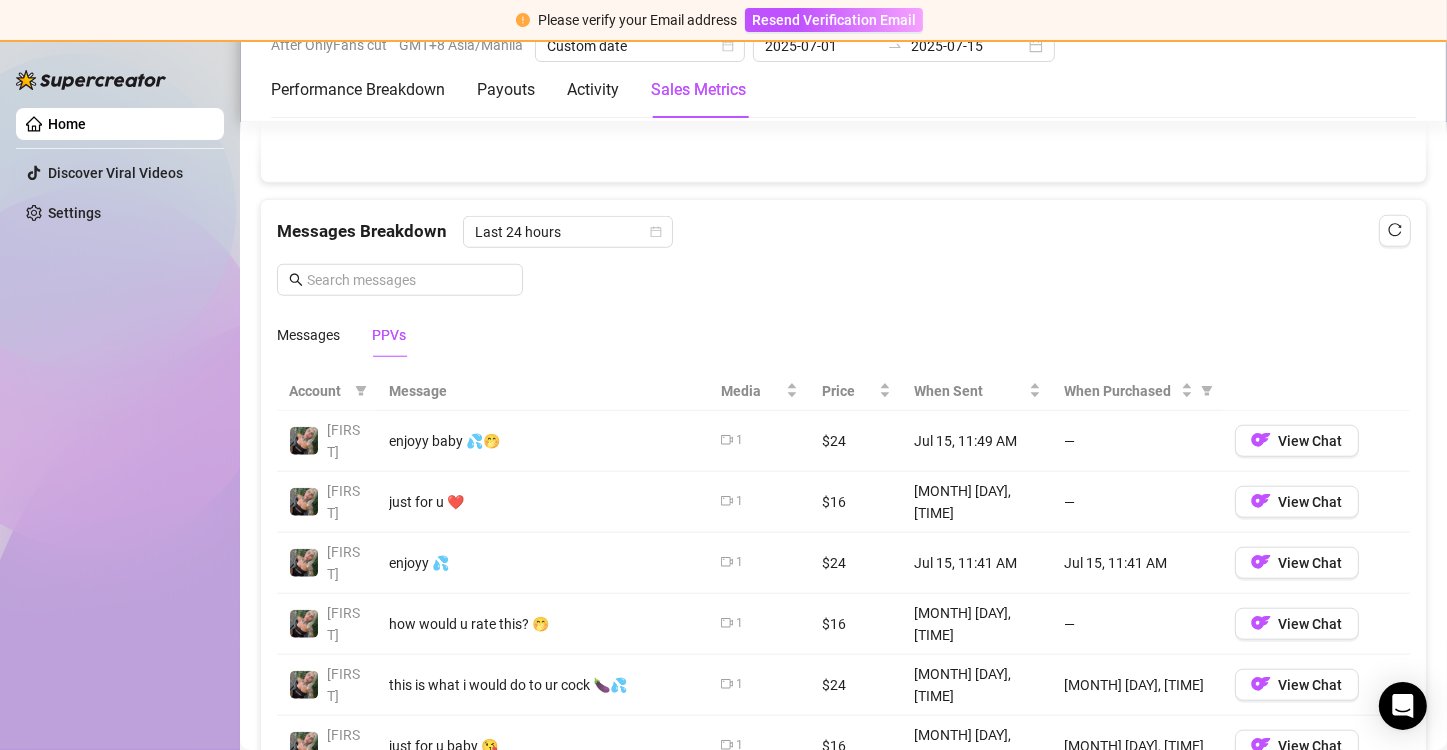 scroll, scrollTop: 1488, scrollLeft: 0, axis: vertical 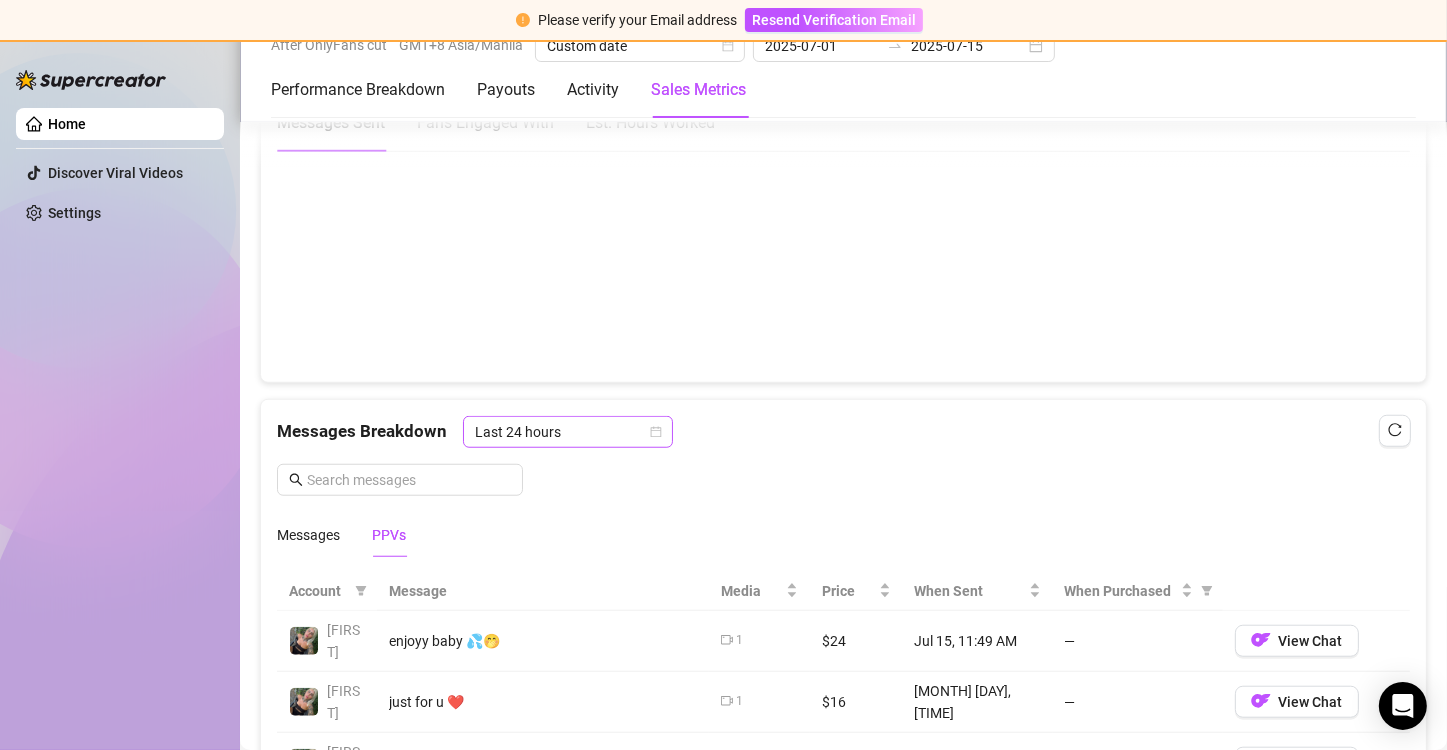 click 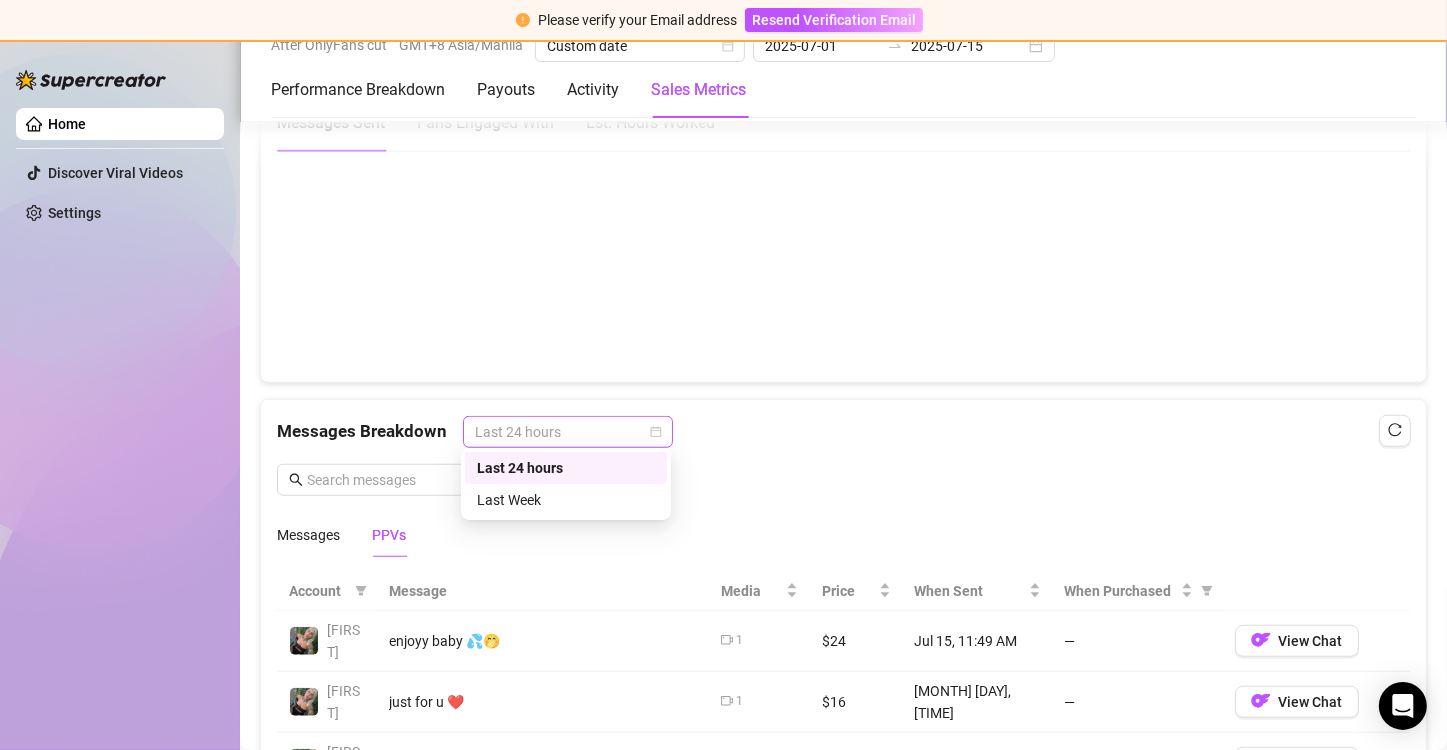 click 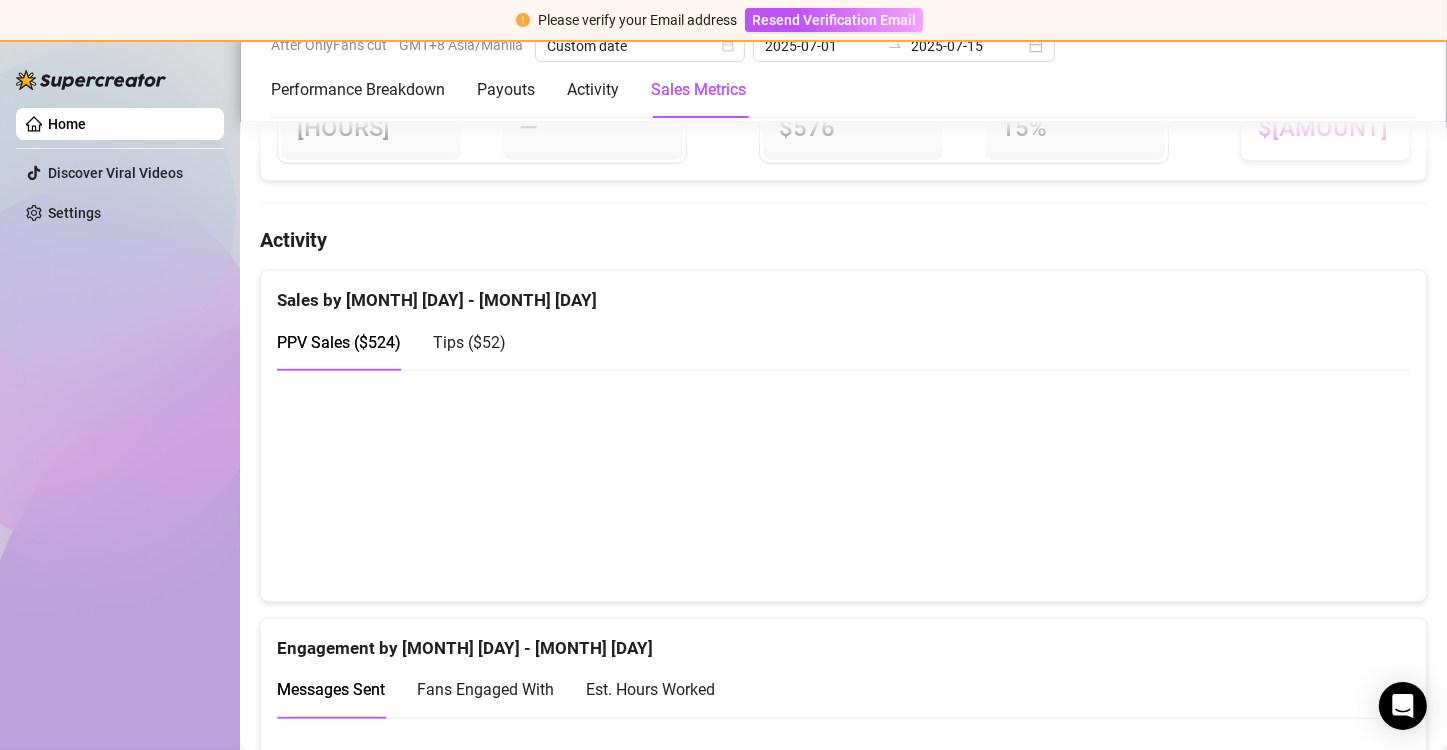 scroll, scrollTop: 888, scrollLeft: 0, axis: vertical 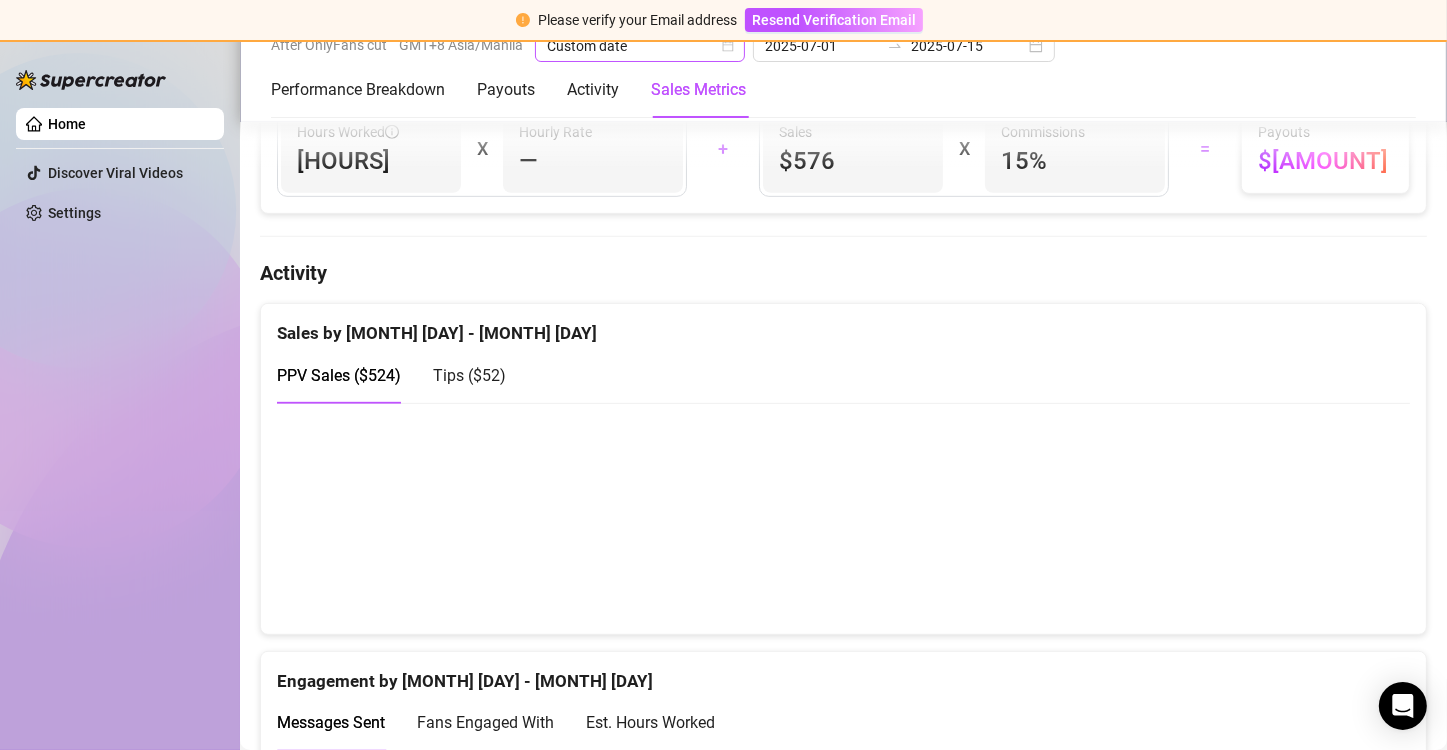 click on "Custom date" at bounding box center [640, 46] 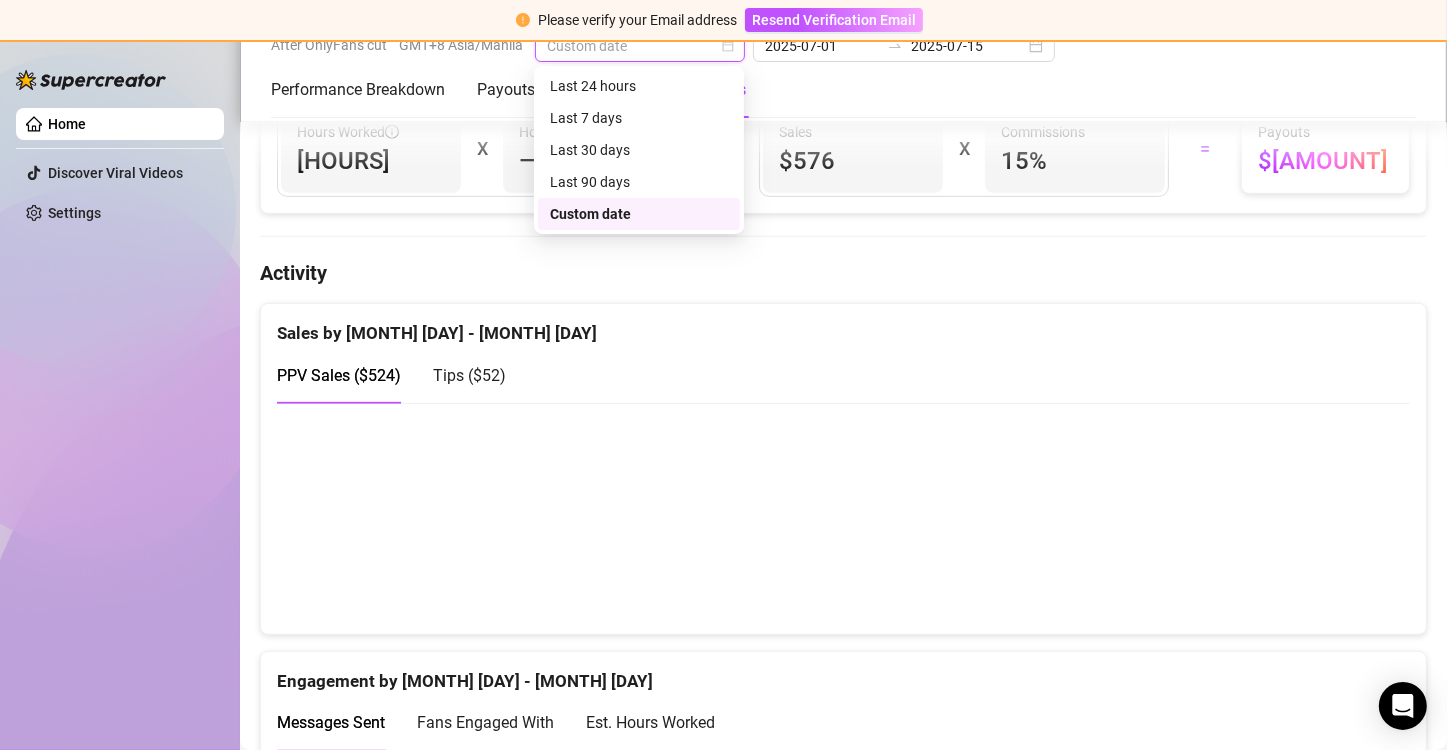 click on "Custom date" at bounding box center (640, 46) 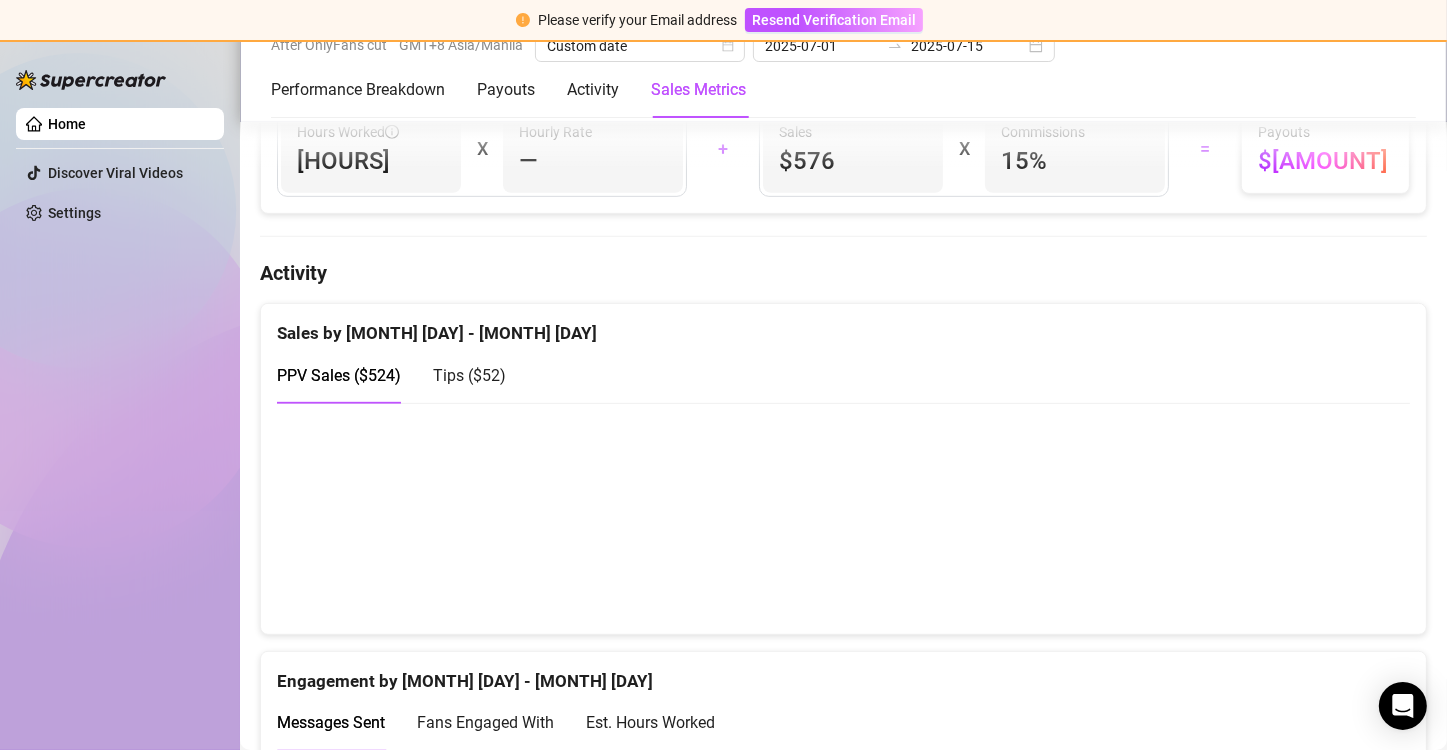 click on "Activity" at bounding box center (843, 273) 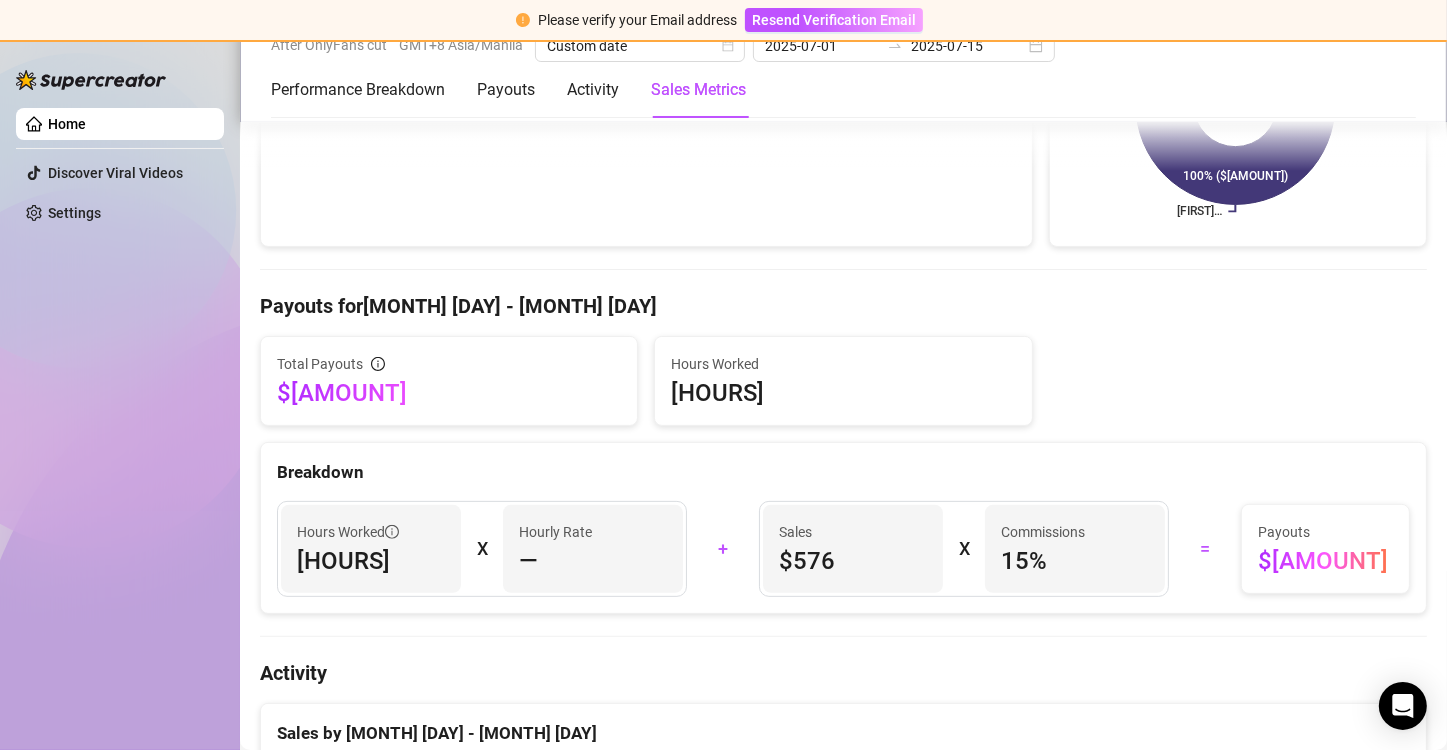 scroll, scrollTop: 0, scrollLeft: 0, axis: both 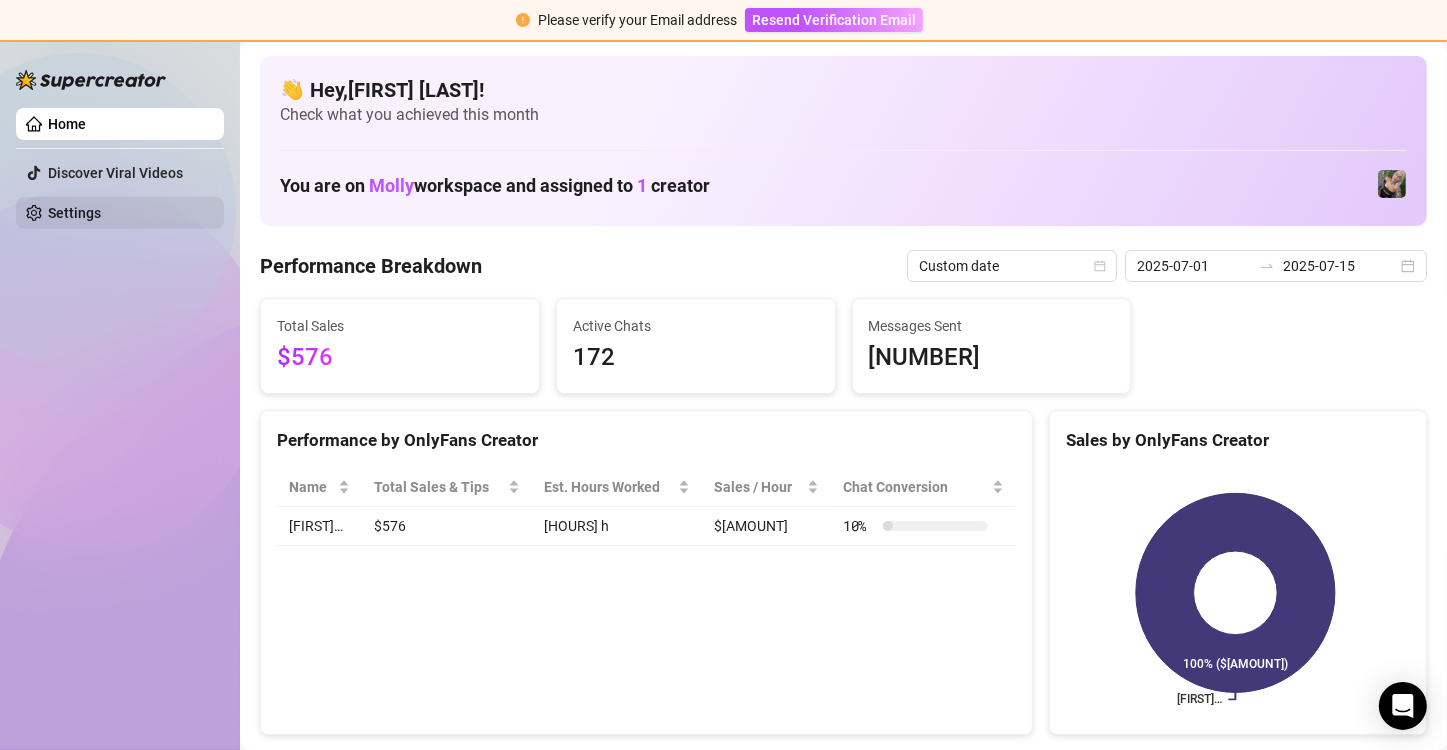 click on "Settings" at bounding box center [74, 213] 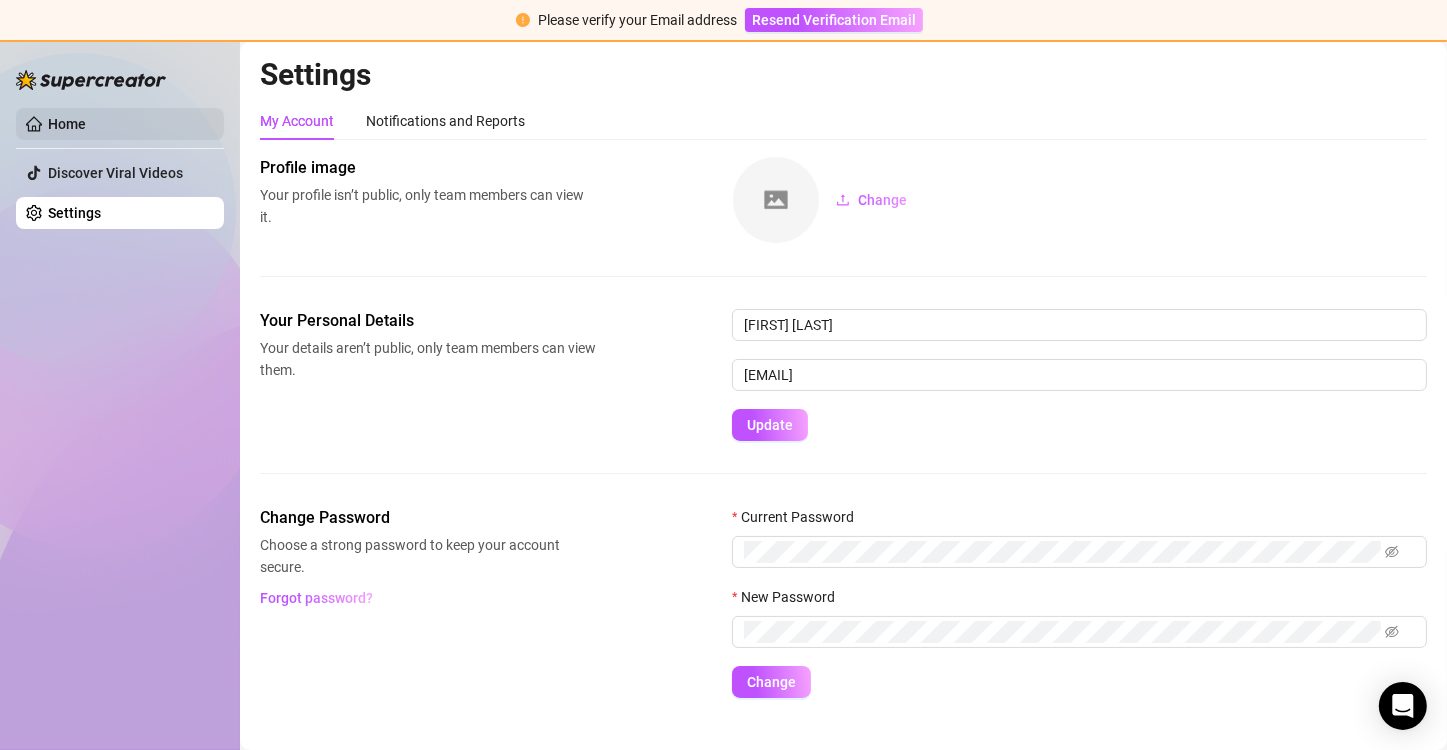 click on "Home" at bounding box center [67, 124] 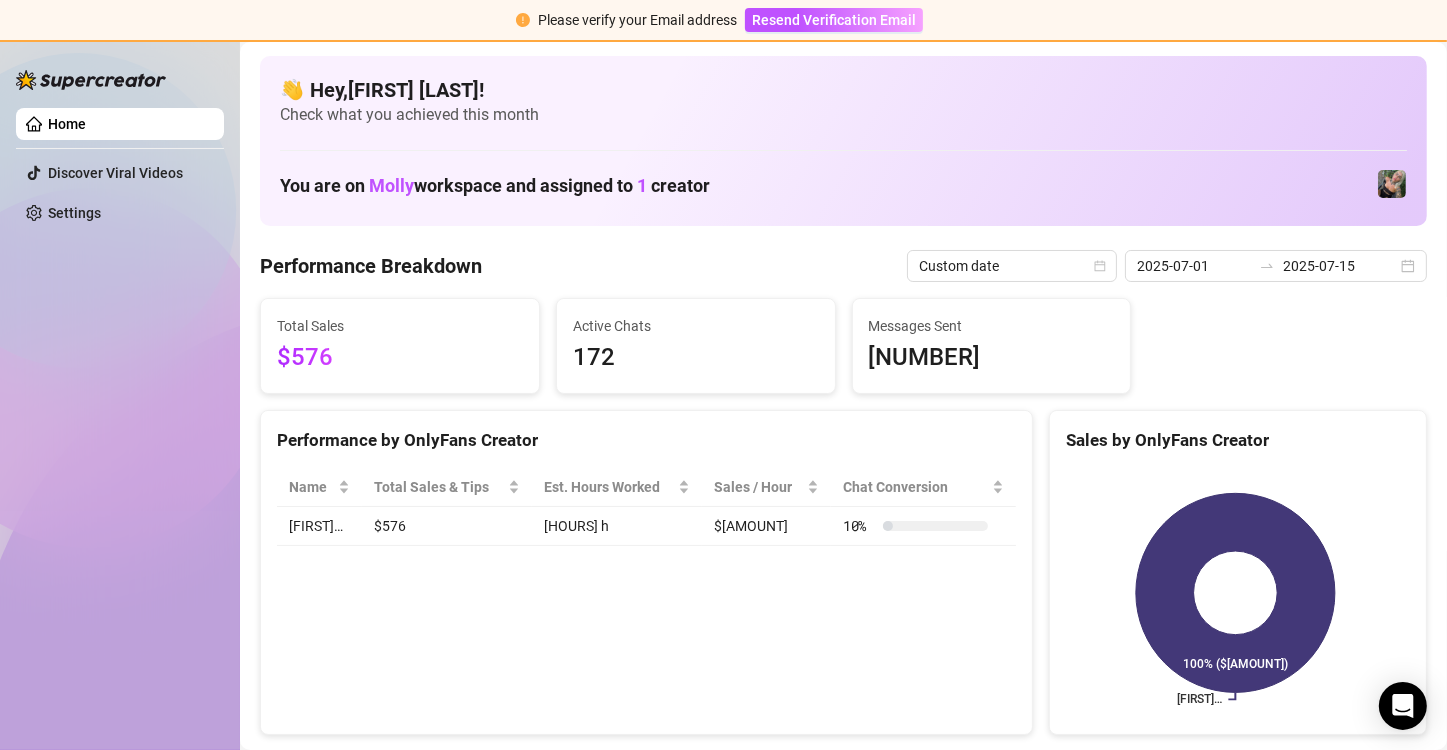 click on "Performance Breakdown Custom date [DATE] [DATE]" at bounding box center [843, 266] 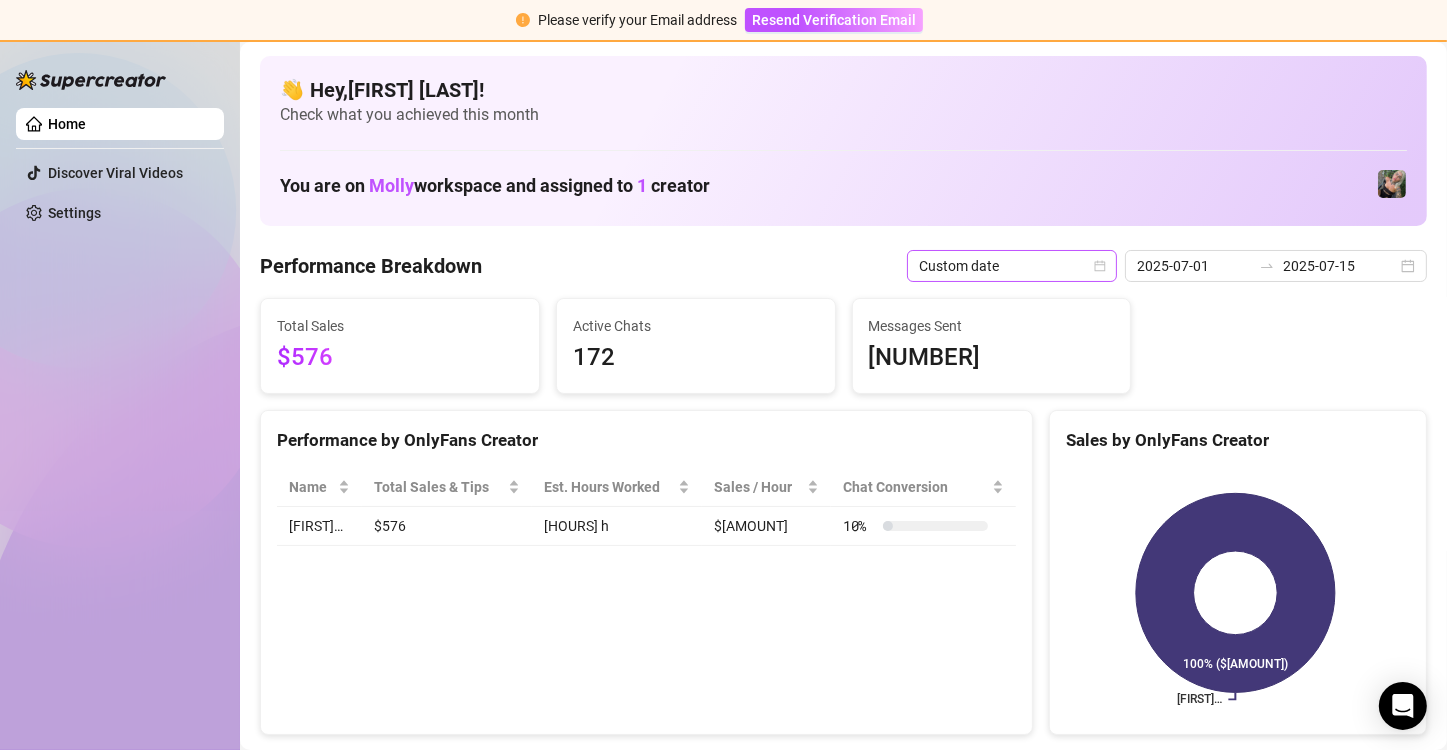 click on "Custom date" at bounding box center [1012, 266] 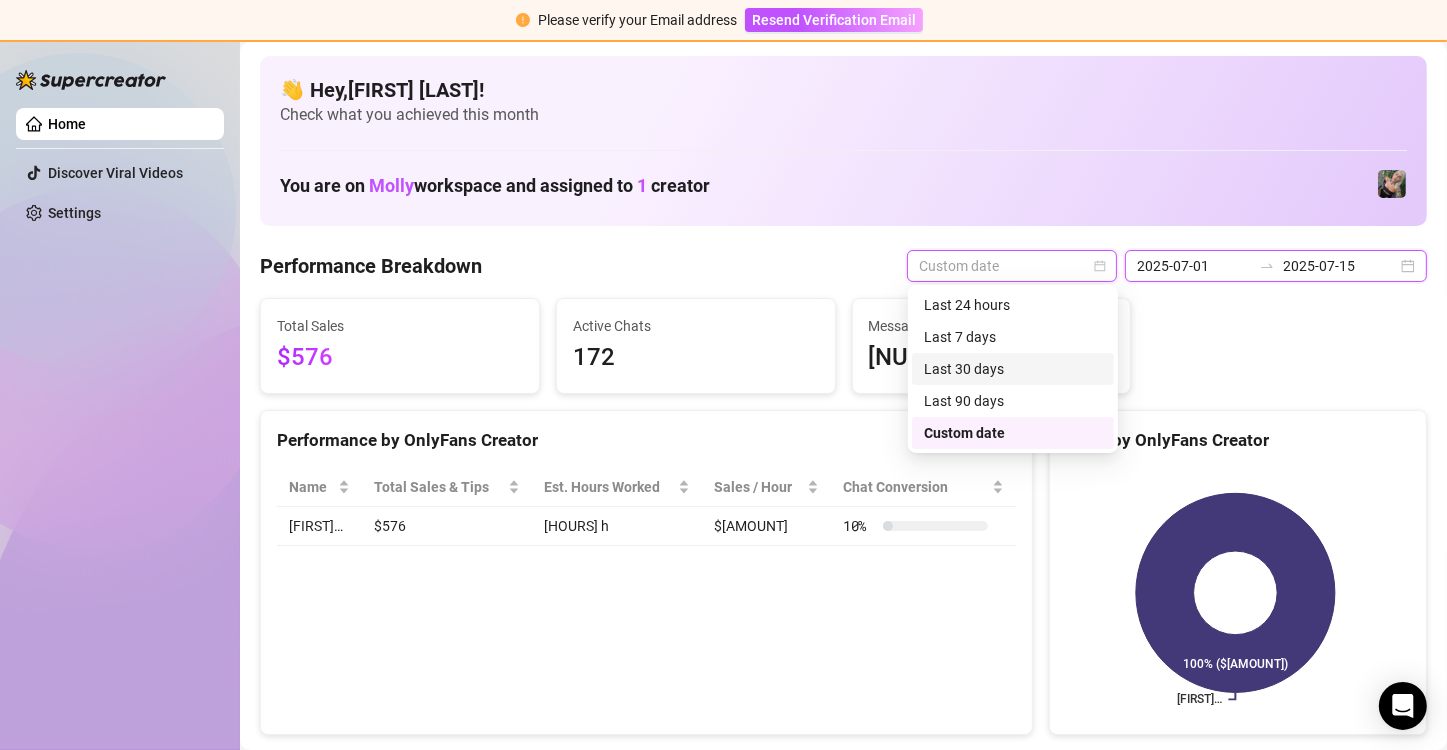 click on "2025-07-01" at bounding box center (1194, 266) 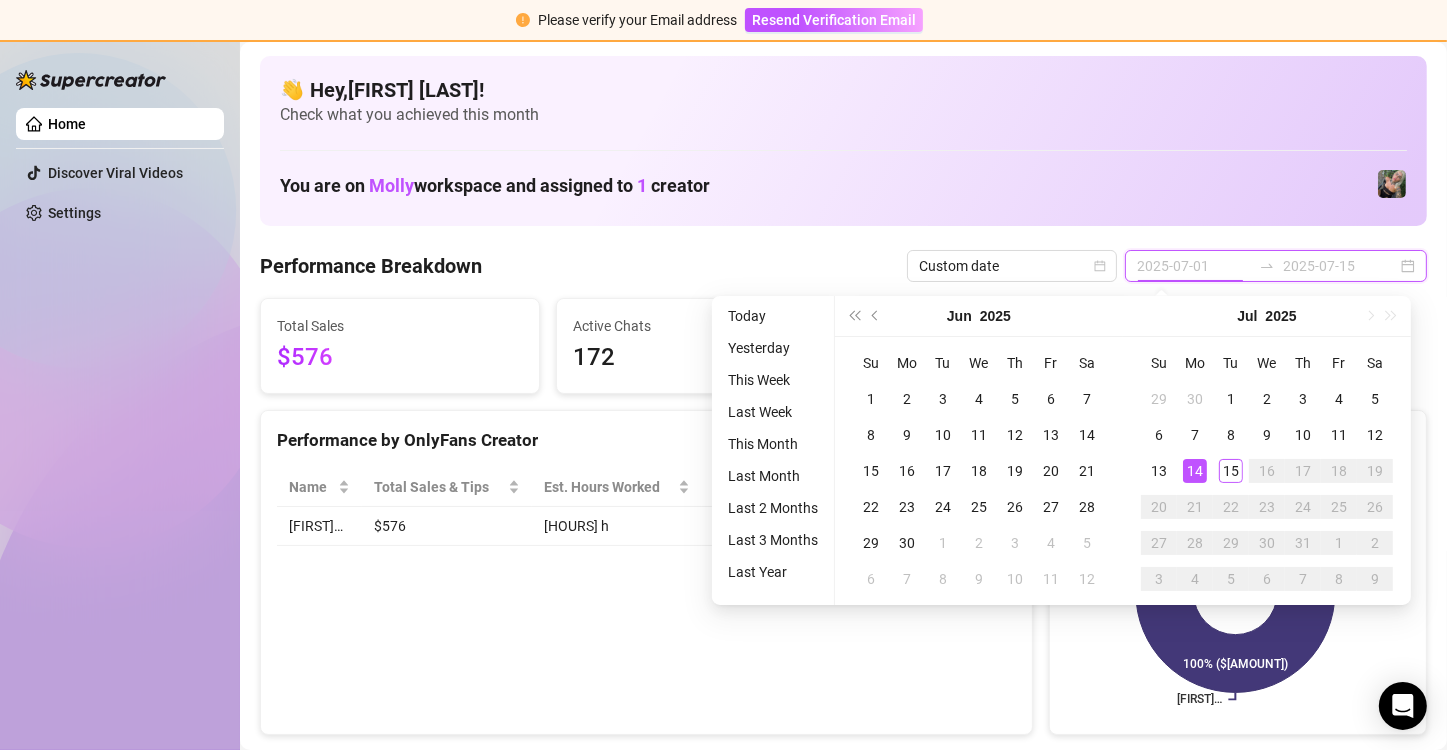 type on "2025-07-14" 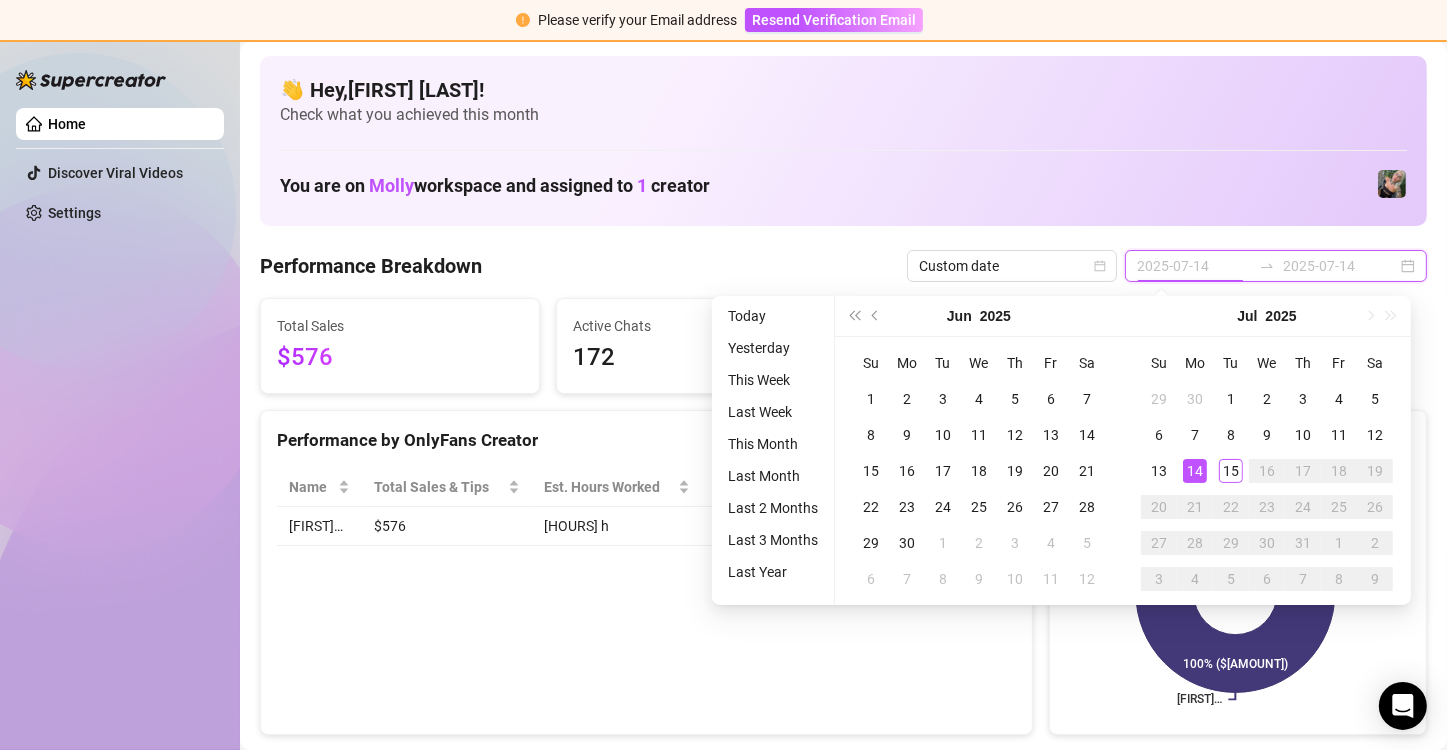 type on "2025-07-01" 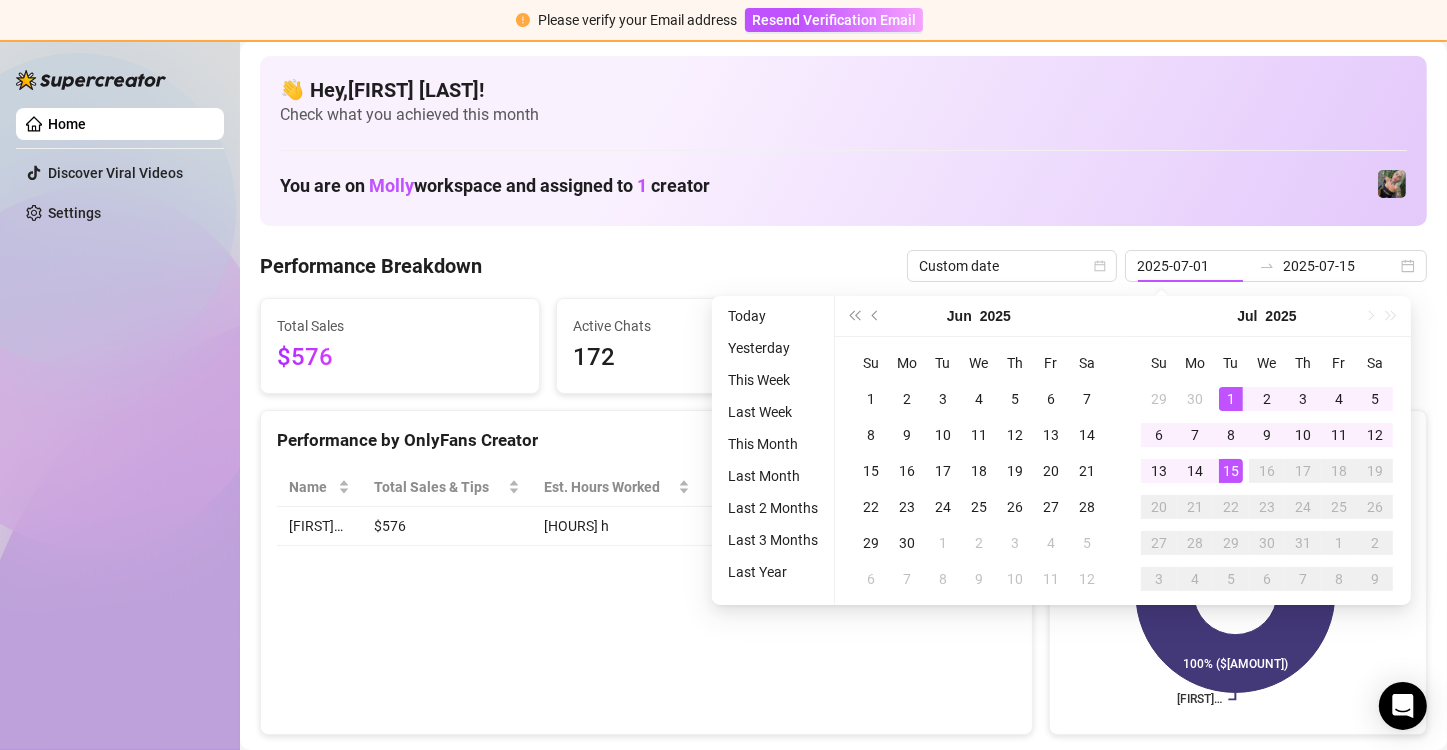click on "Performance Breakdown Custom date [DATE] [DATE]" at bounding box center [843, 266] 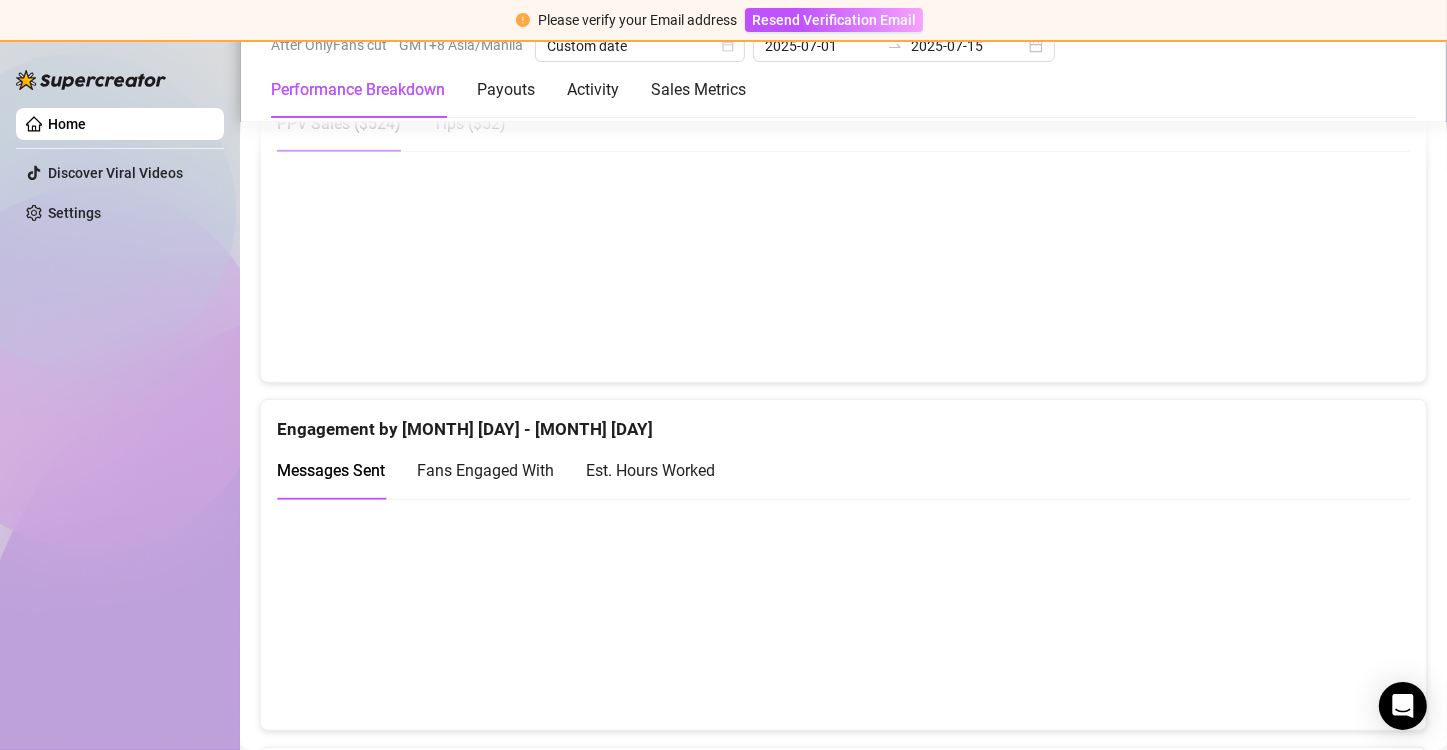 scroll, scrollTop: 1300, scrollLeft: 0, axis: vertical 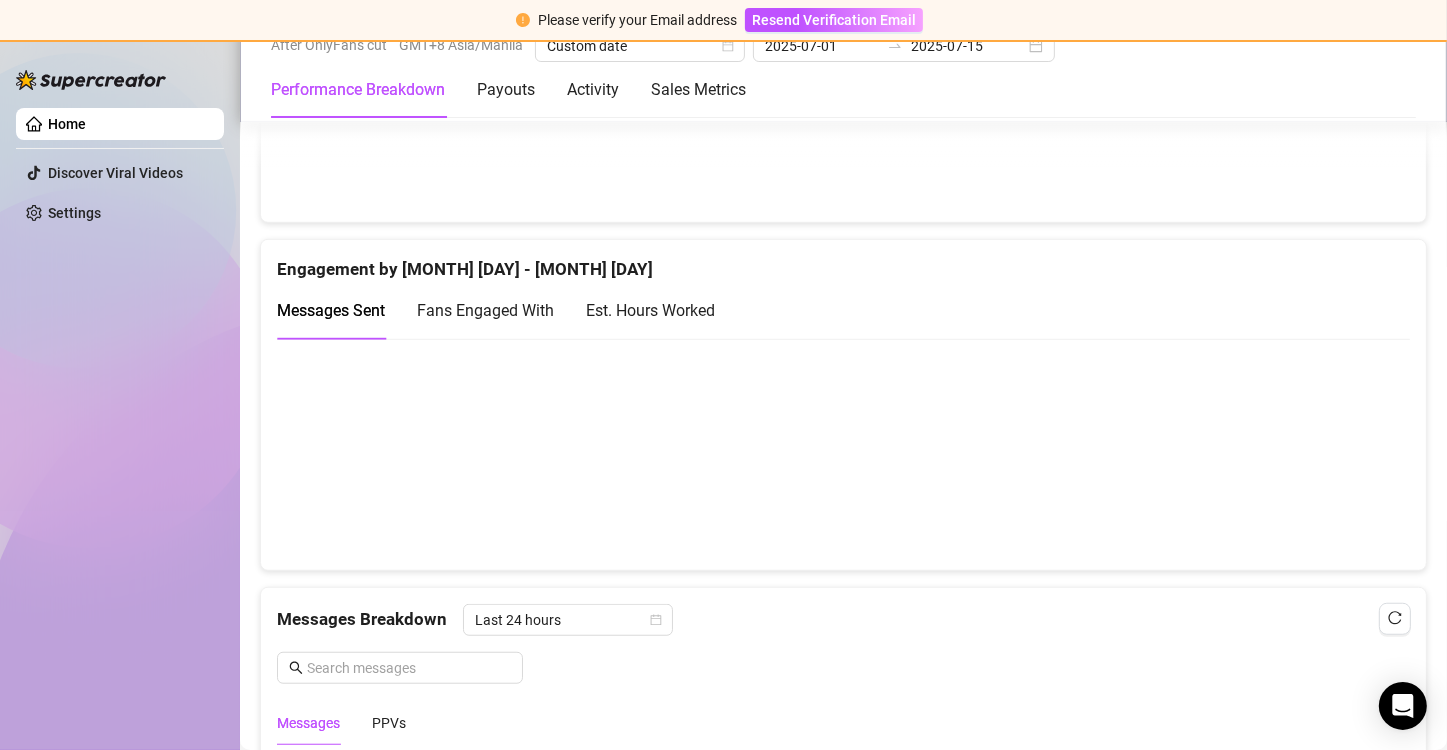 click on "Fans Engaged With" at bounding box center (485, 310) 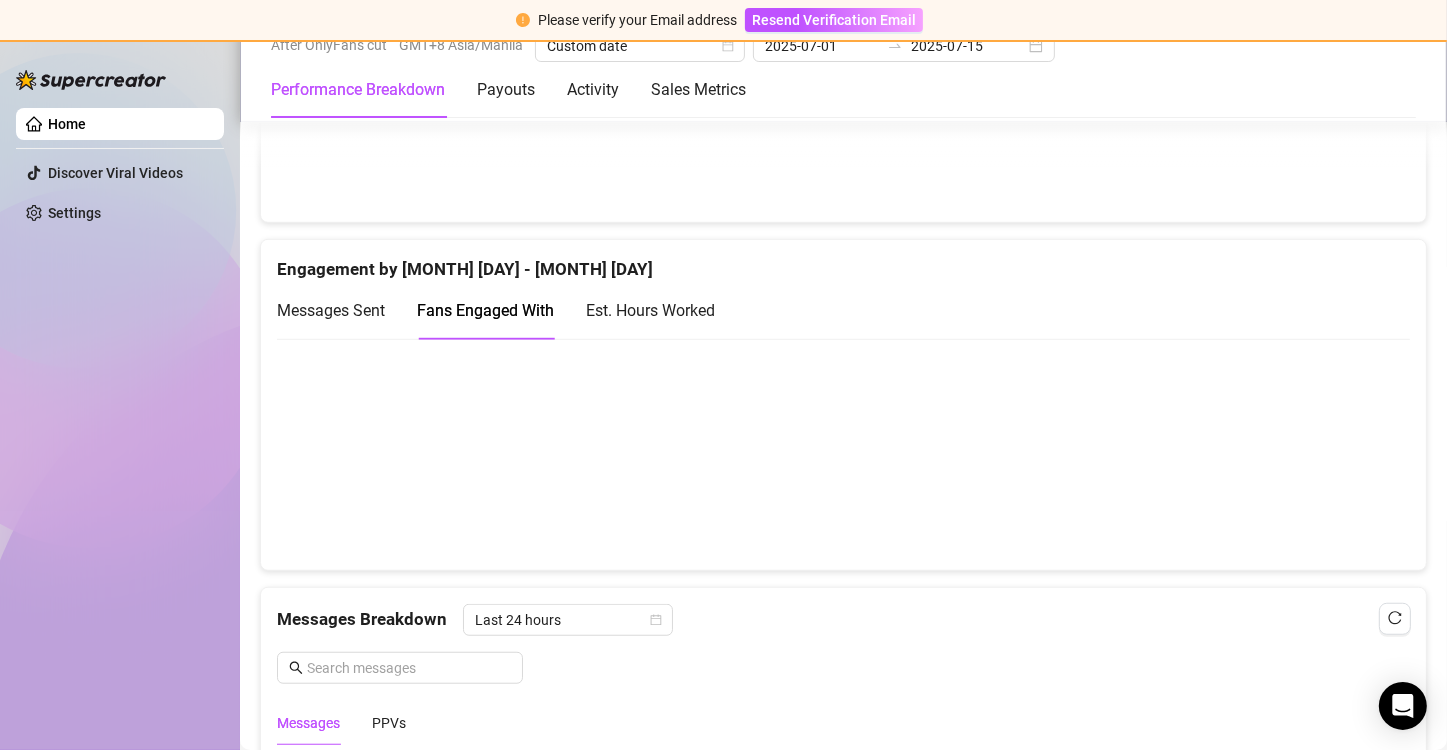 click on "Est. Hours Worked" at bounding box center (650, 310) 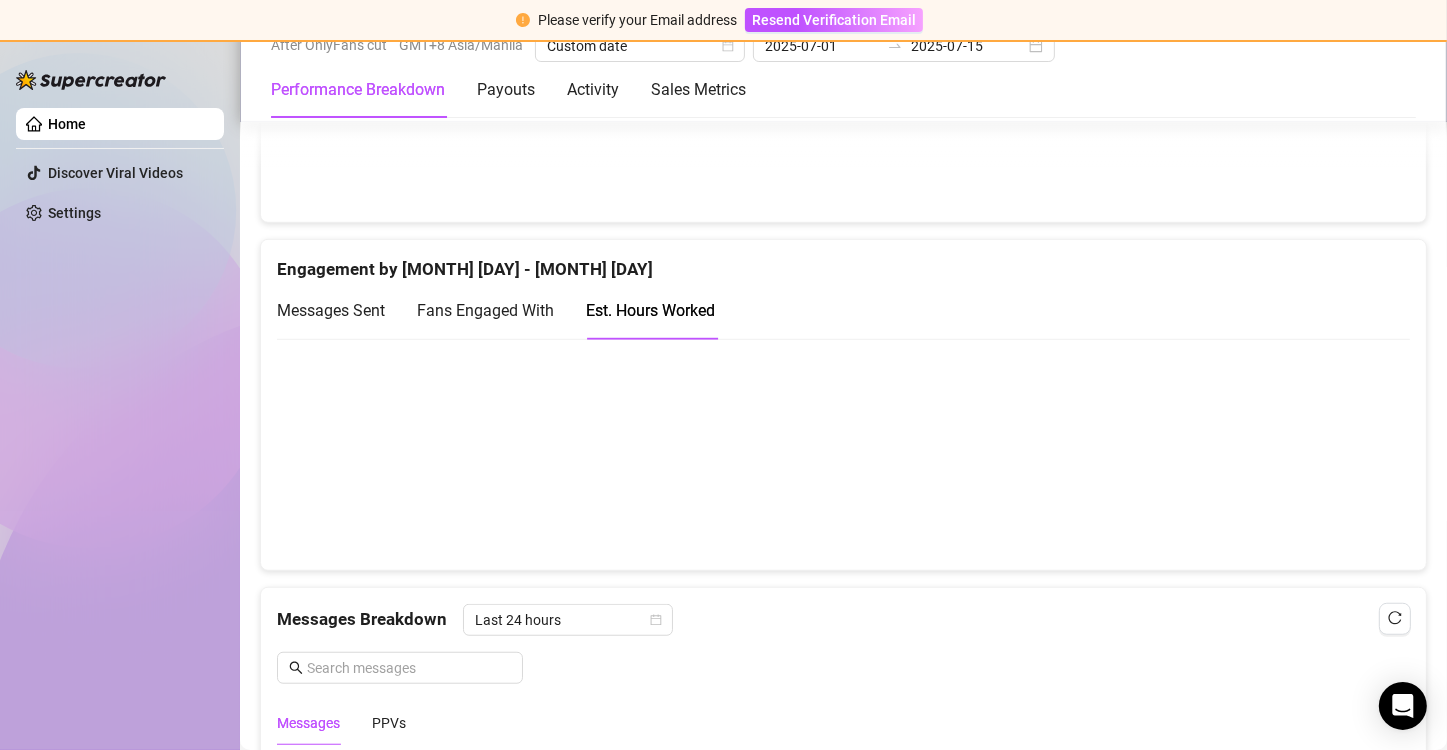 click on "Fans Engaged With" at bounding box center (485, 310) 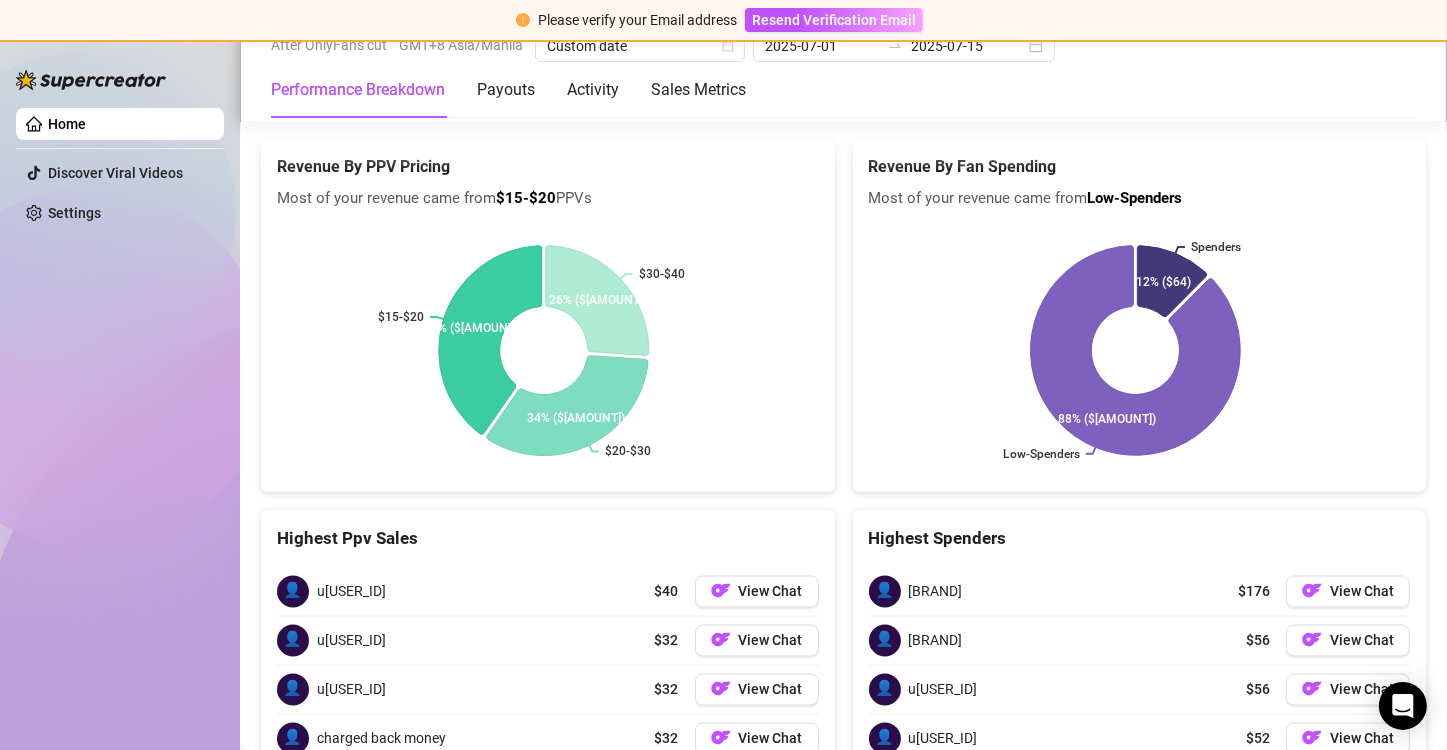 scroll, scrollTop: 3019, scrollLeft: 0, axis: vertical 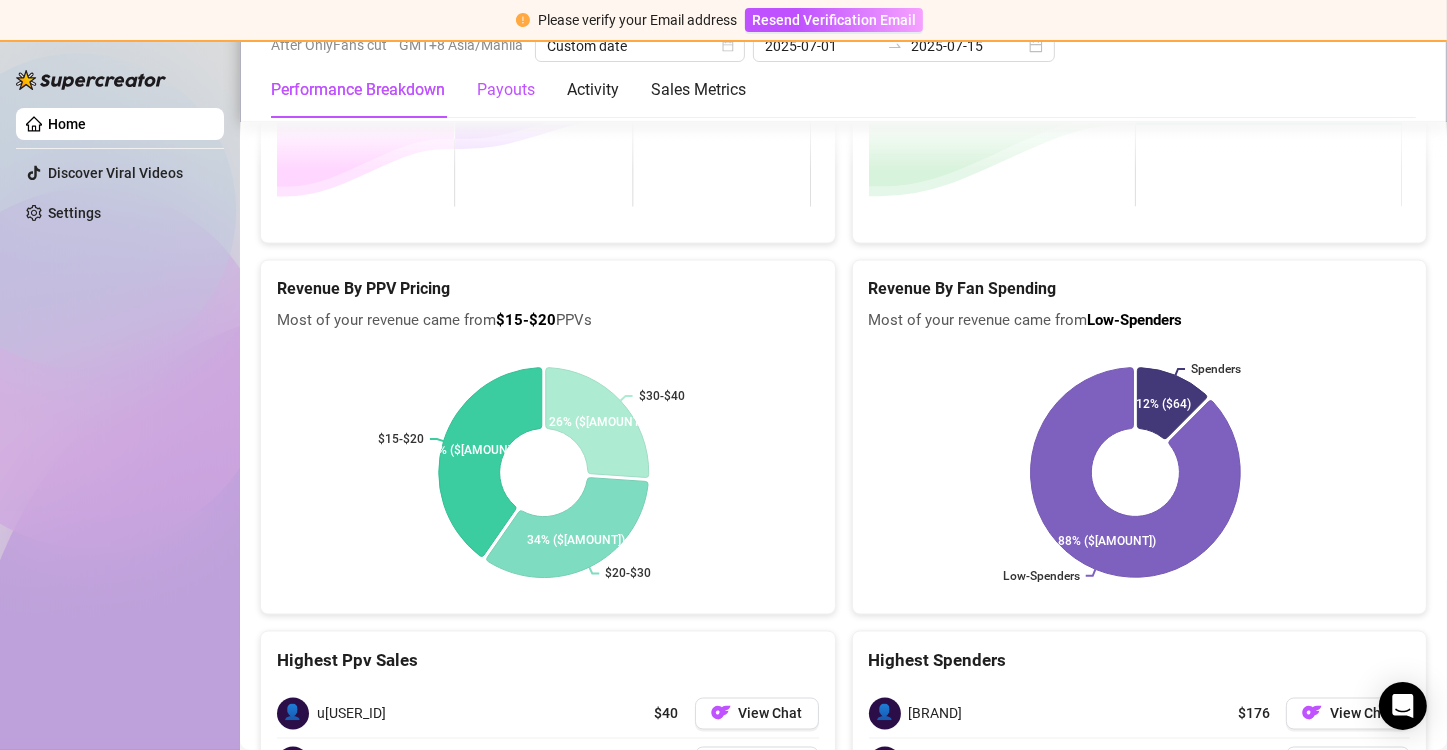 click on "Payouts" at bounding box center [506, 90] 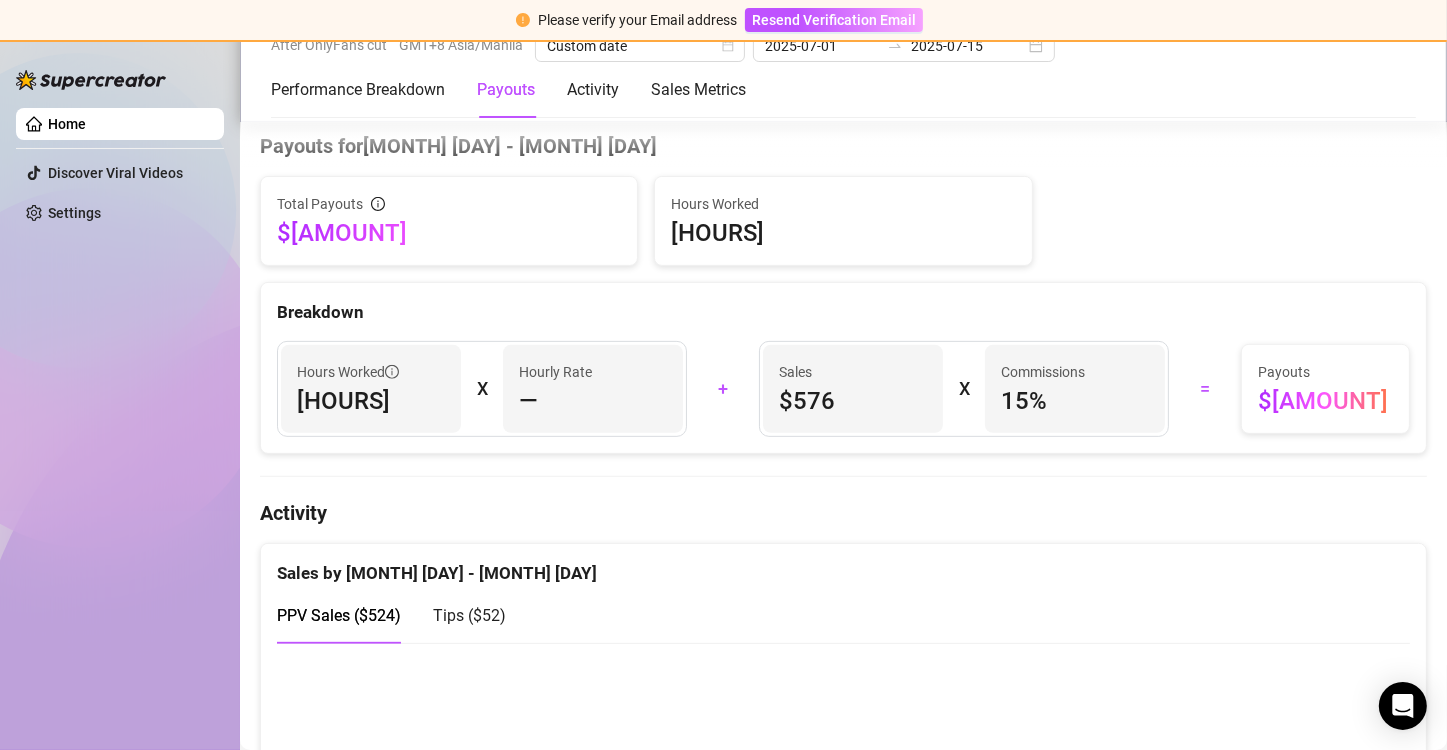 scroll, scrollTop: 646, scrollLeft: 0, axis: vertical 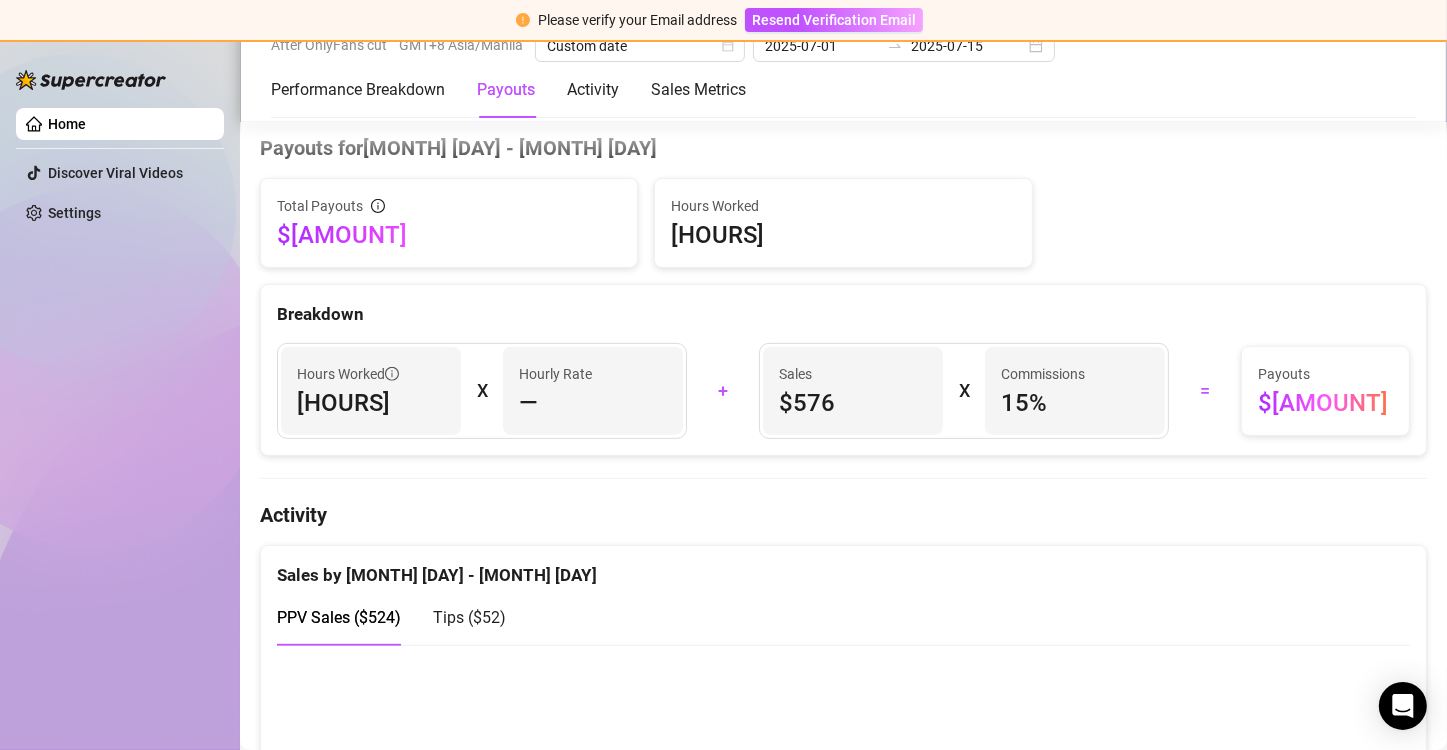 click on "Hours Worked [HOURS] X Hourly Rate —" at bounding box center [482, 391] 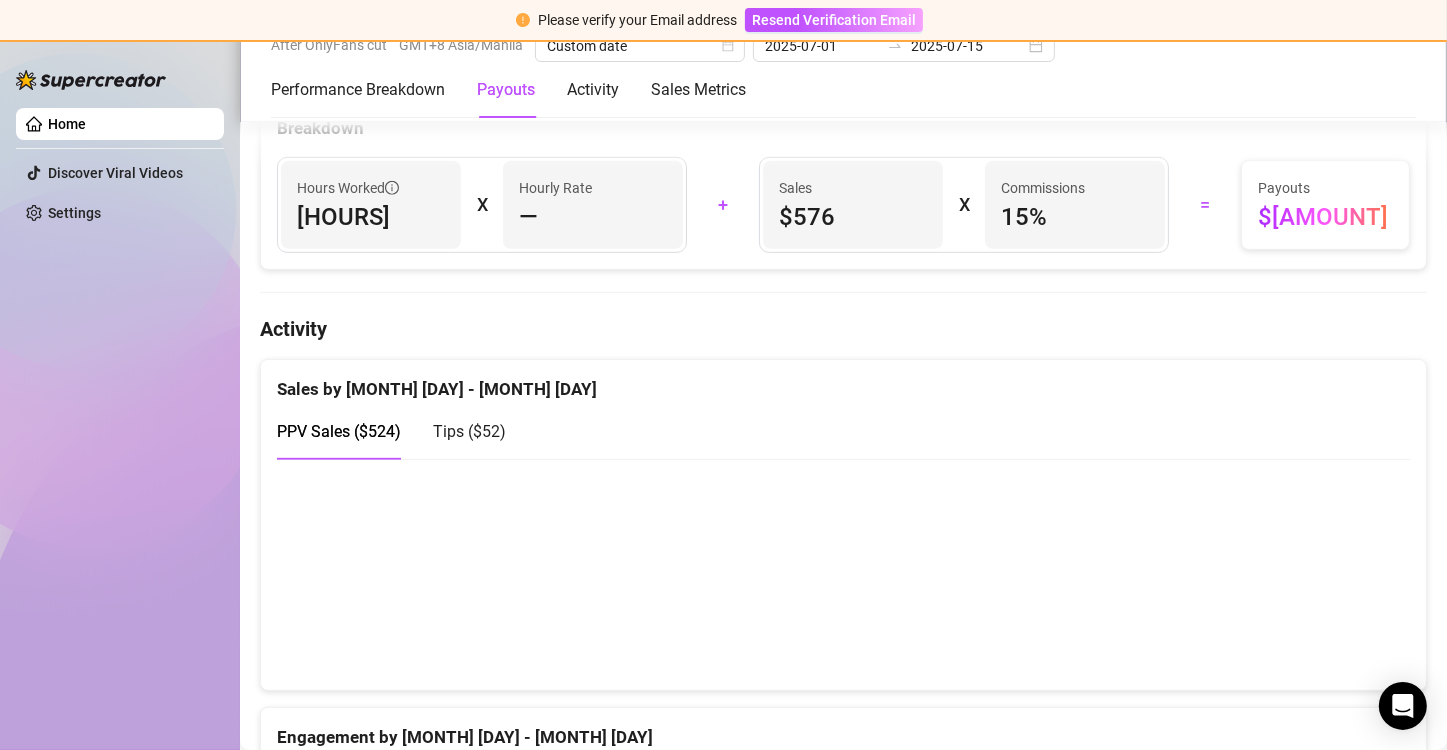 scroll, scrollTop: 1046, scrollLeft: 0, axis: vertical 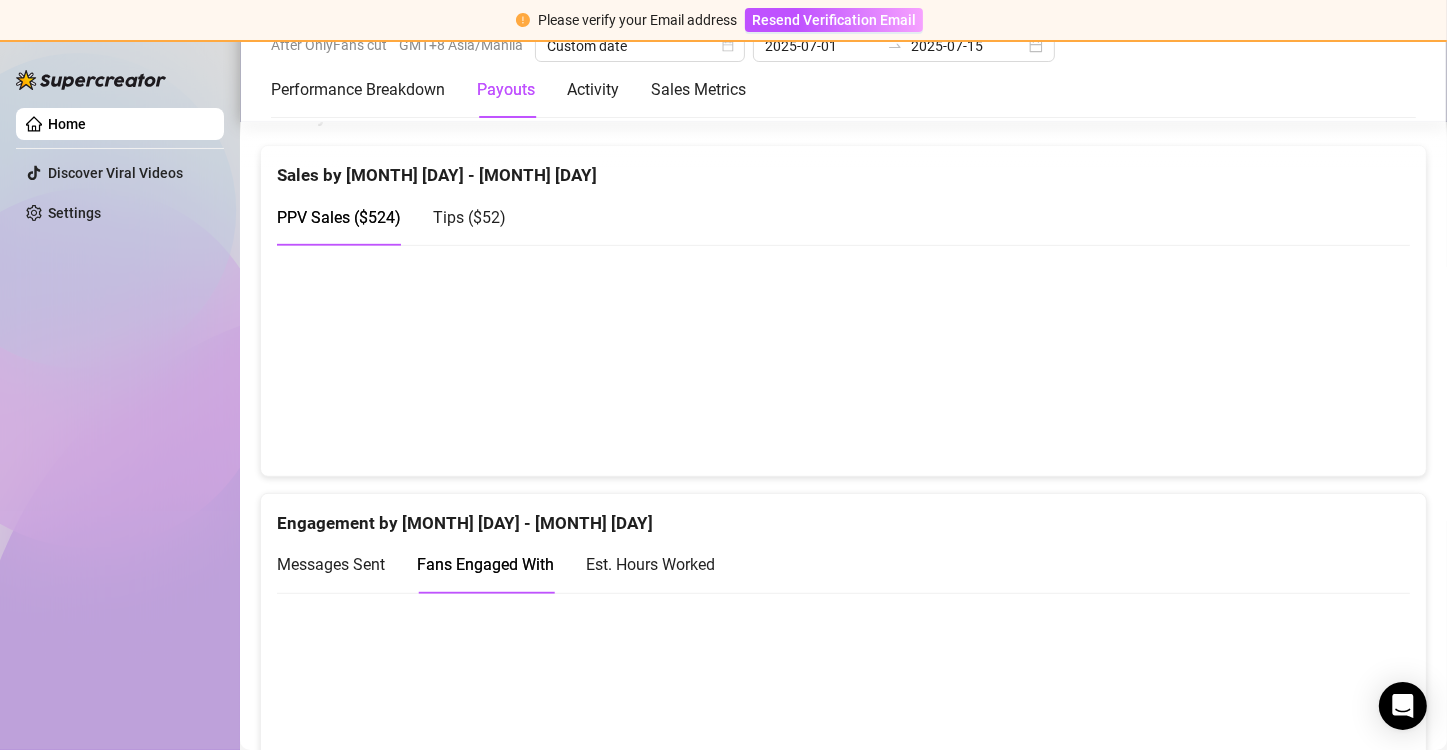 click on "Est. Hours Worked" at bounding box center (650, 564) 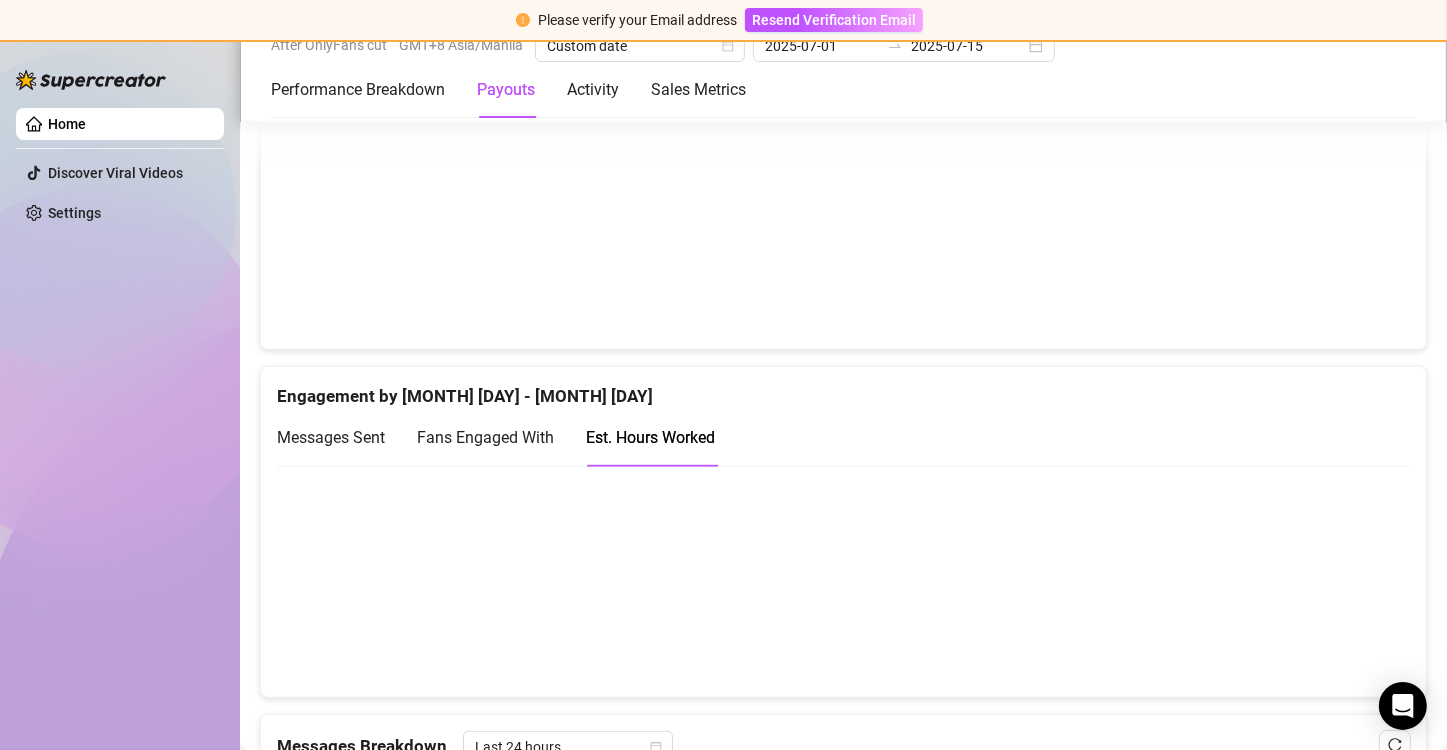 scroll, scrollTop: 1246, scrollLeft: 0, axis: vertical 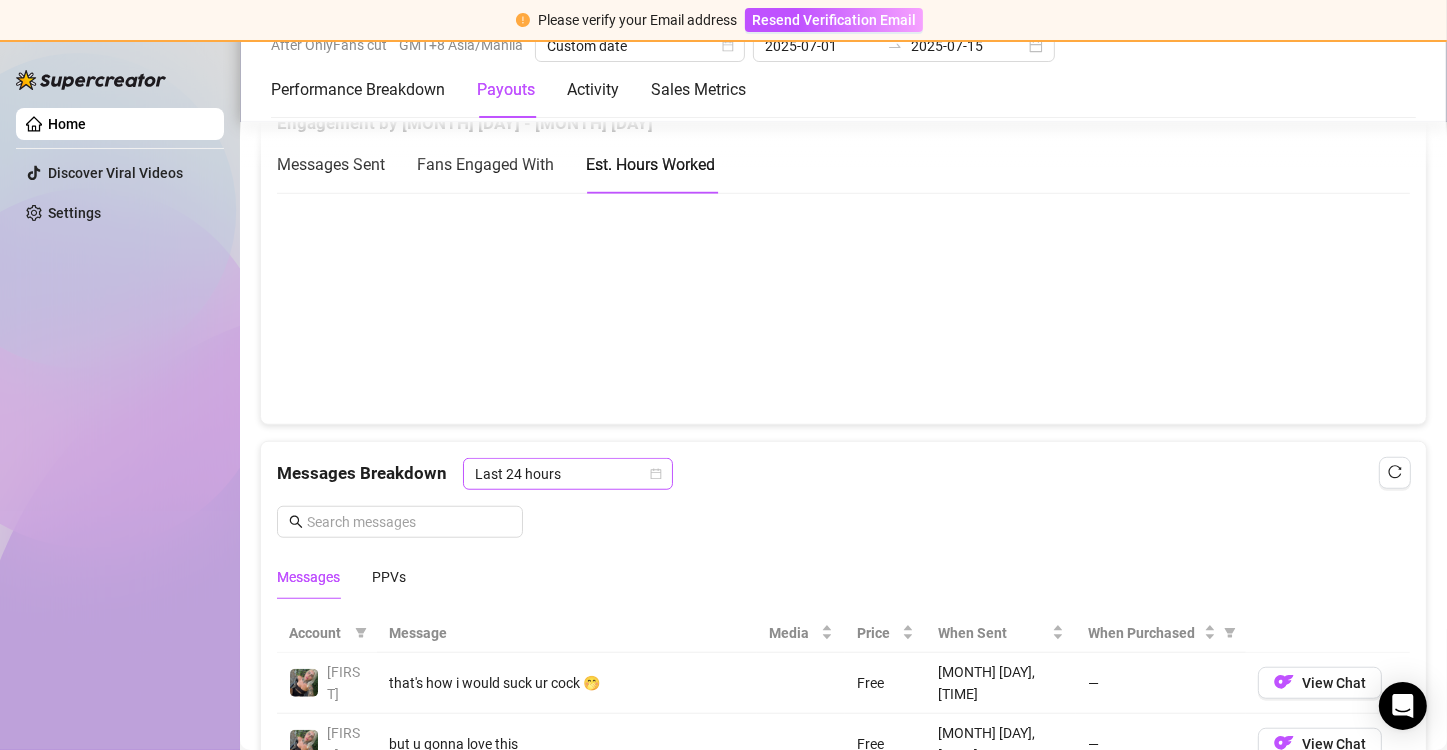 click on "Last 24 hours" at bounding box center (568, 474) 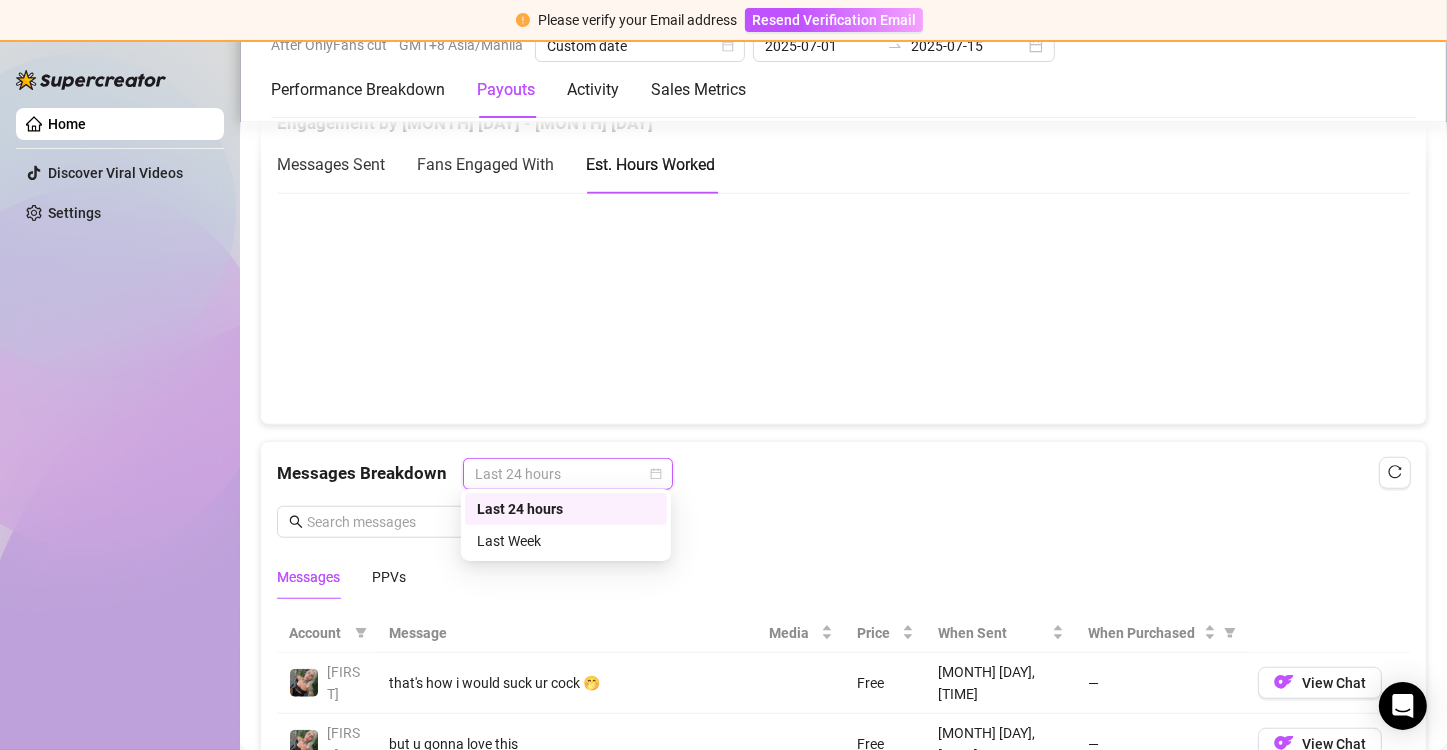 click on "Last 24 hours" at bounding box center (568, 474) 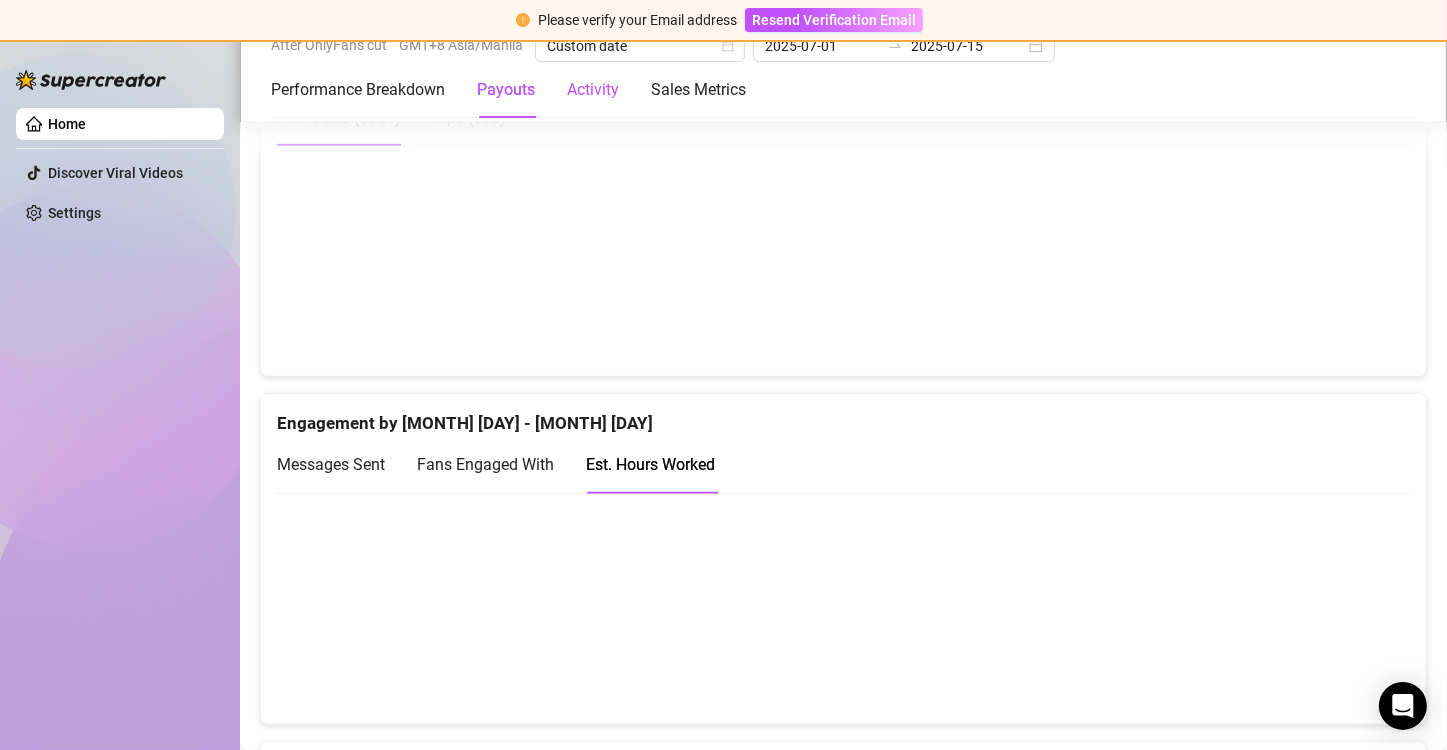 click on "Activity" at bounding box center [593, 90] 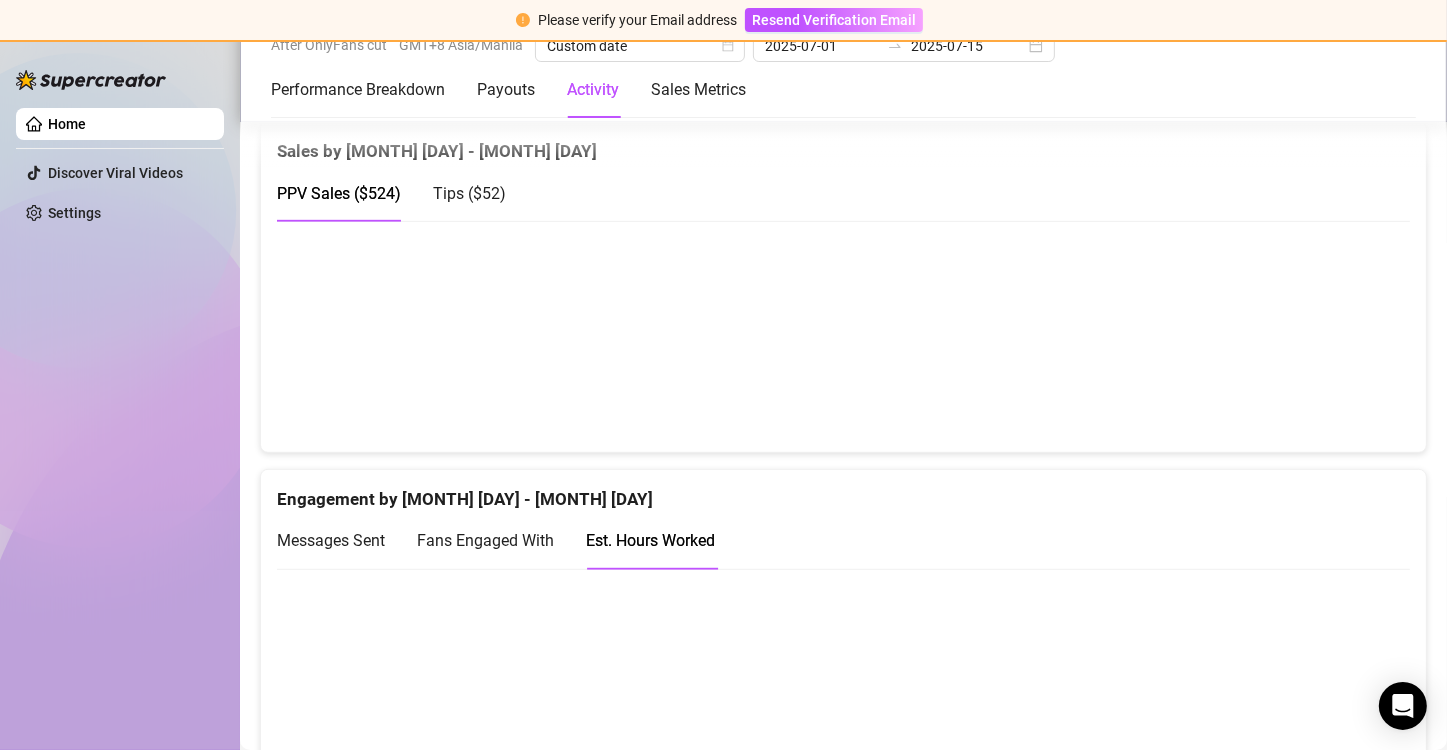 scroll, scrollTop: 1012, scrollLeft: 0, axis: vertical 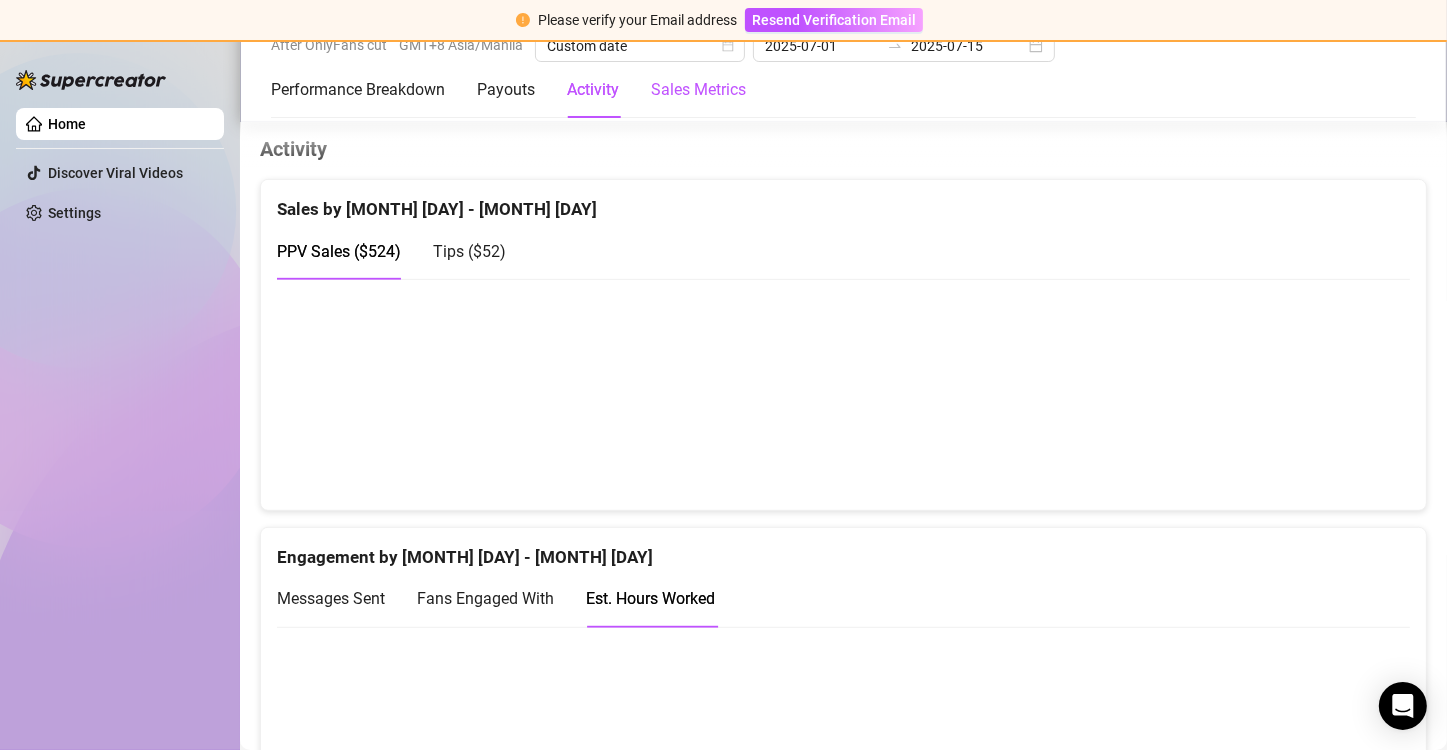 click on "Sales Metrics" at bounding box center (698, 90) 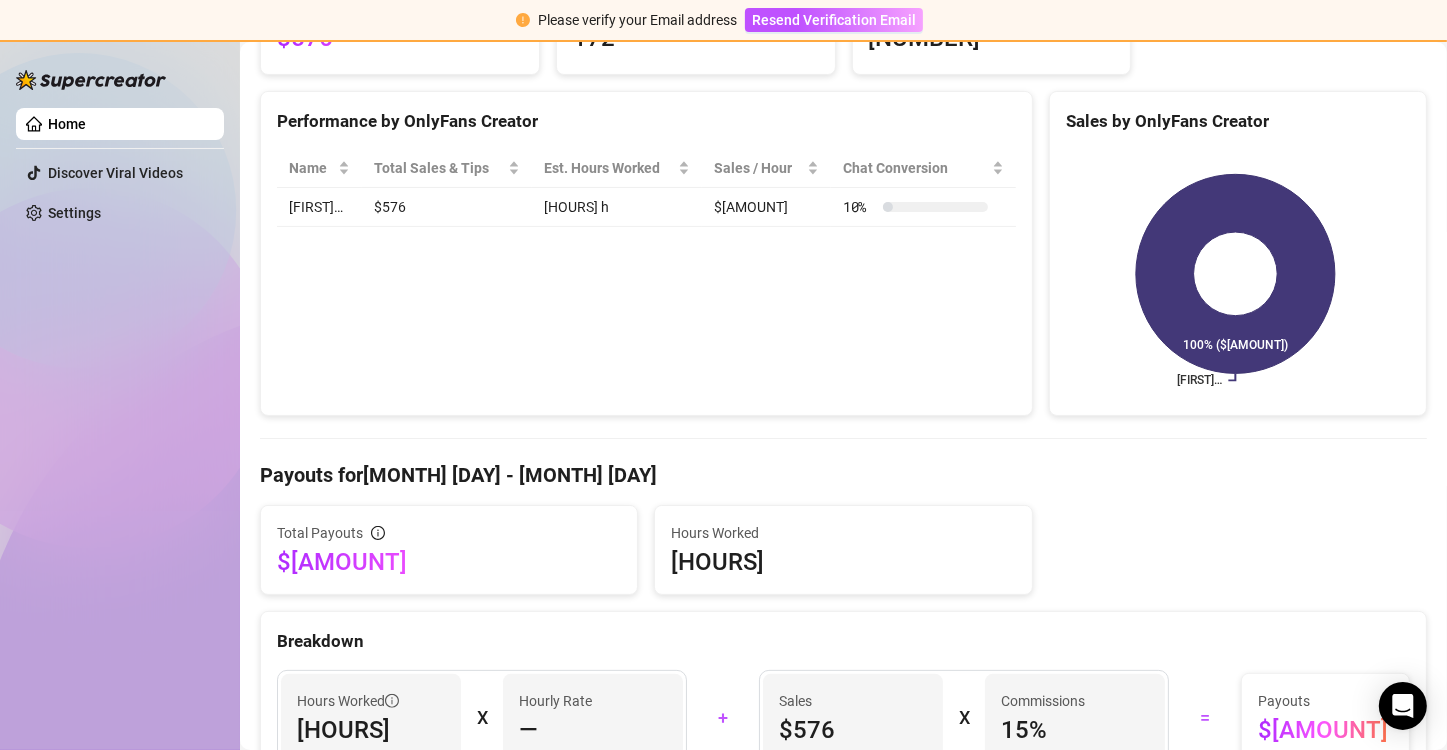 scroll, scrollTop: 0, scrollLeft: 0, axis: both 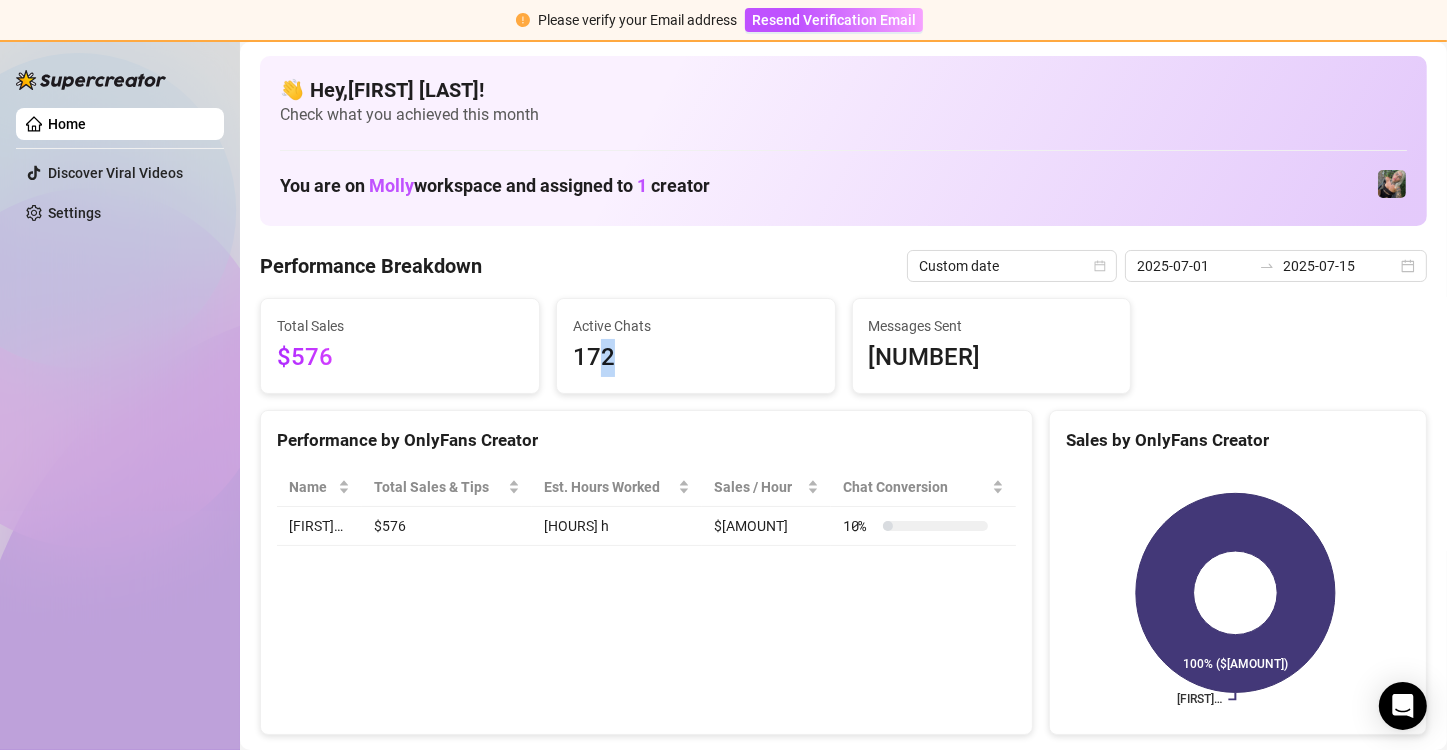 drag, startPoint x: 635, startPoint y: 368, endPoint x: 598, endPoint y: 363, distance: 37.336308 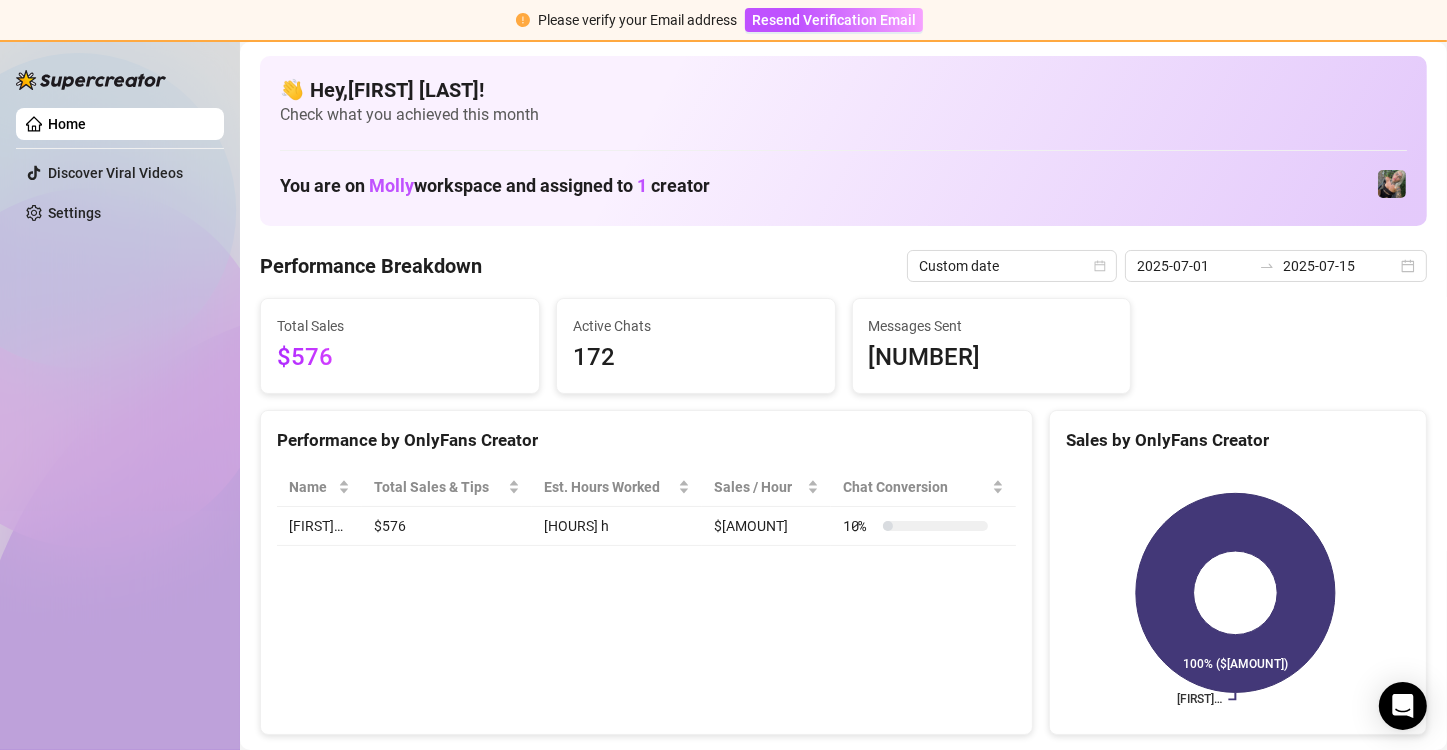 click on "Performance Breakdown Custom date [DATE] [DATE] Total Sales $[AMOUNT] Active Chats [NUMBER] Messages Sent [NUMBER] Performance by OnlyFans Creator Name Total Sales & Tips Est. Hours Worked Sales / Hour Chat Conversion [FIRST]… $[AMOUNT] [HOURS]h $[RATE] [PERCENTAGE] % Sales by OnlyFans Creator [FIRST]… [PERCENTAGE]% ($[AMOUNT]) Payouts for [MONTH] [DAY] - [MONTH] [DAY] Total Payouts $[AMOUNT] Hours Worked [HOURS] Breakdown Hours Worked [HOURS] X Hourly Rate — + Sales $[AMOUNT] X Commissions [PERCENTAGE] % = Payouts $[AMOUNT] Activity Sales by [MONTH] [DAY] - [MONTH] [DAY] PPV Sales ( $[AMOUNT] ) Tips ( $[AMOUNT] ) Engagement by [MONTH] [DAY] - [MONTH] [DAY] Messages Sent Fans Engaged With Est. Hours Worked Messages Breakdown Last 24 hours Messages PPVs Account Message Media Price When Sent When Purchased [FIRST] that's how i would suck ur cock 🤭 Free [MONTH] [DAY], [TIME] — View Chat [FIRST] but u gonna love this Free [MONTH] [DAY], [TIME] — View Chat [FIRST] i might do it with ur cock, but not with my dildo hehe Free [MONTH] [DAY], [TIME] — View Chat [FIRST] anal just hurt me babyy Free [MONTH] [DAY], [TIME] — View Chat [FIRST] Free — [NUMBER]" at bounding box center [843, 2134] 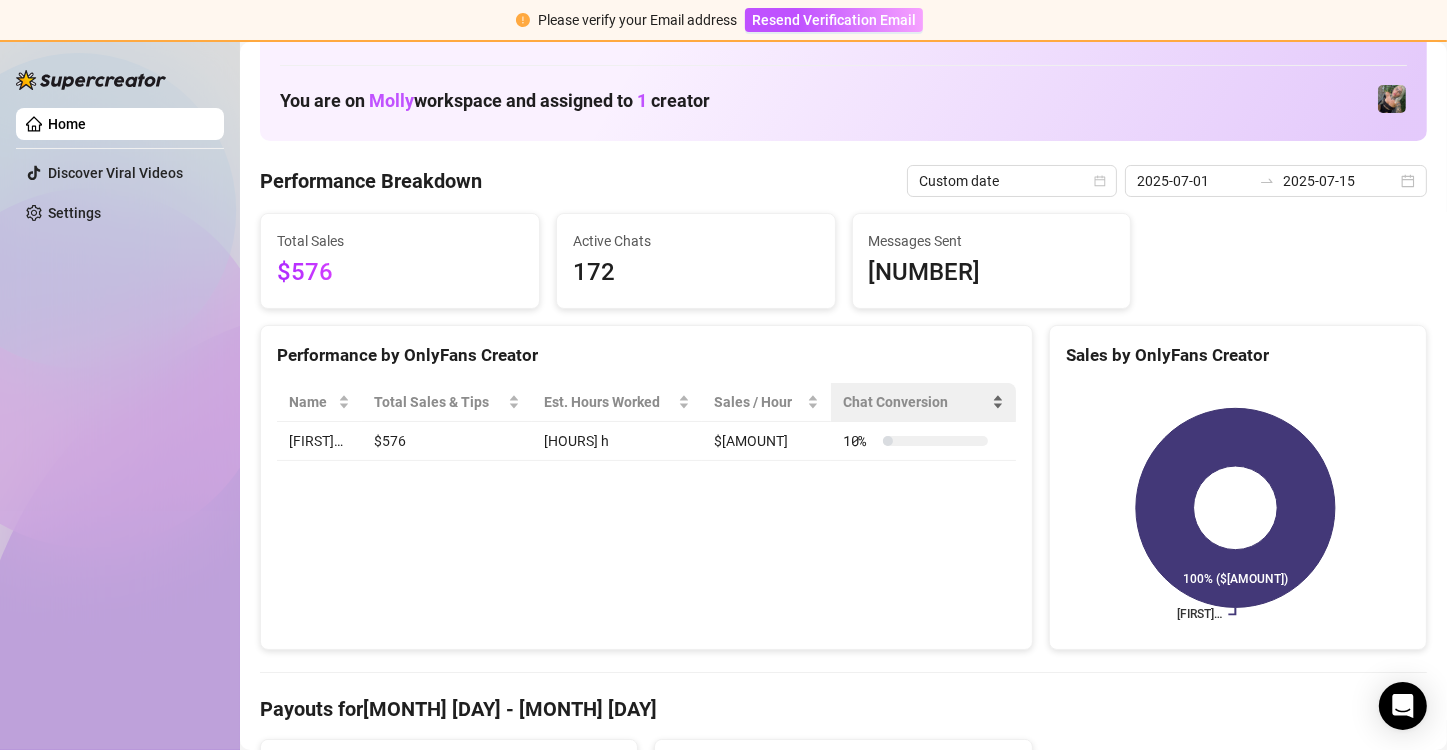 scroll, scrollTop: 0, scrollLeft: 0, axis: both 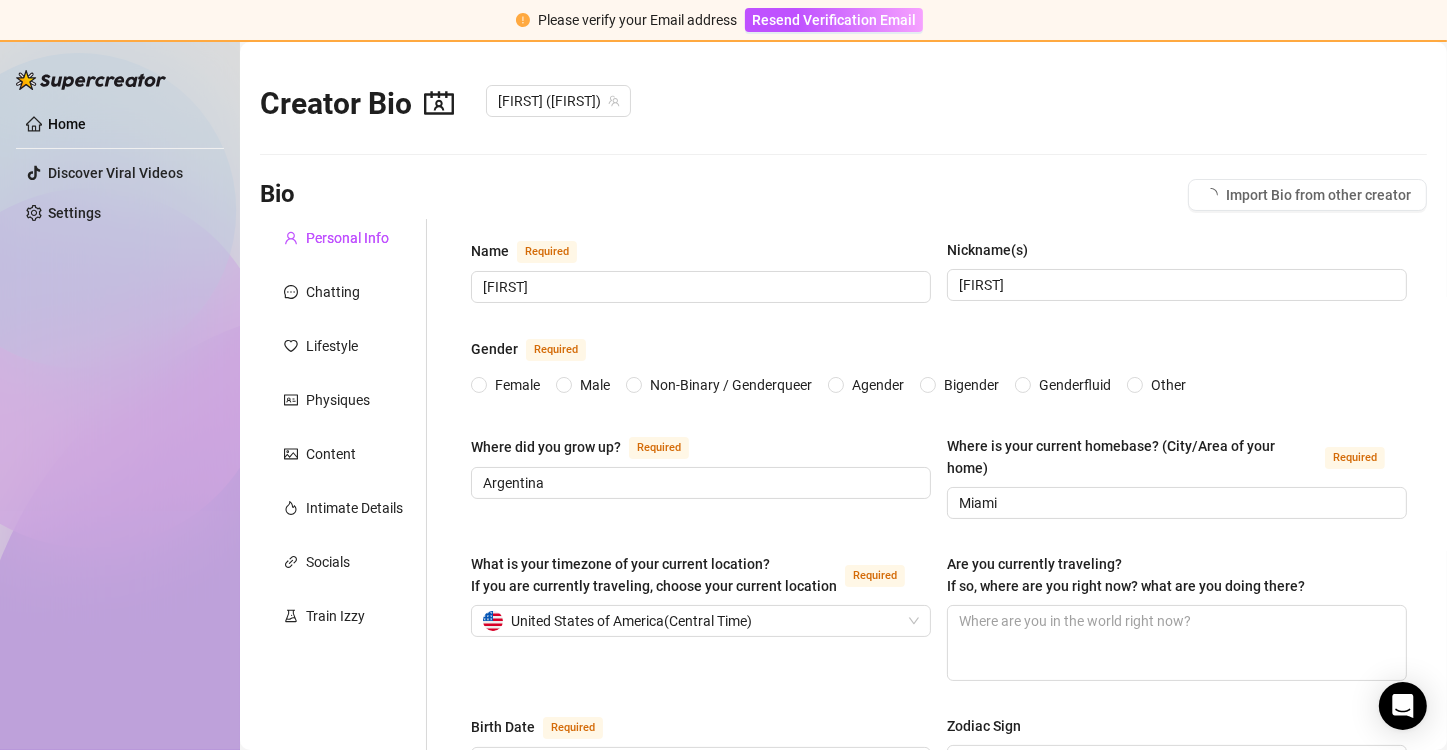 type 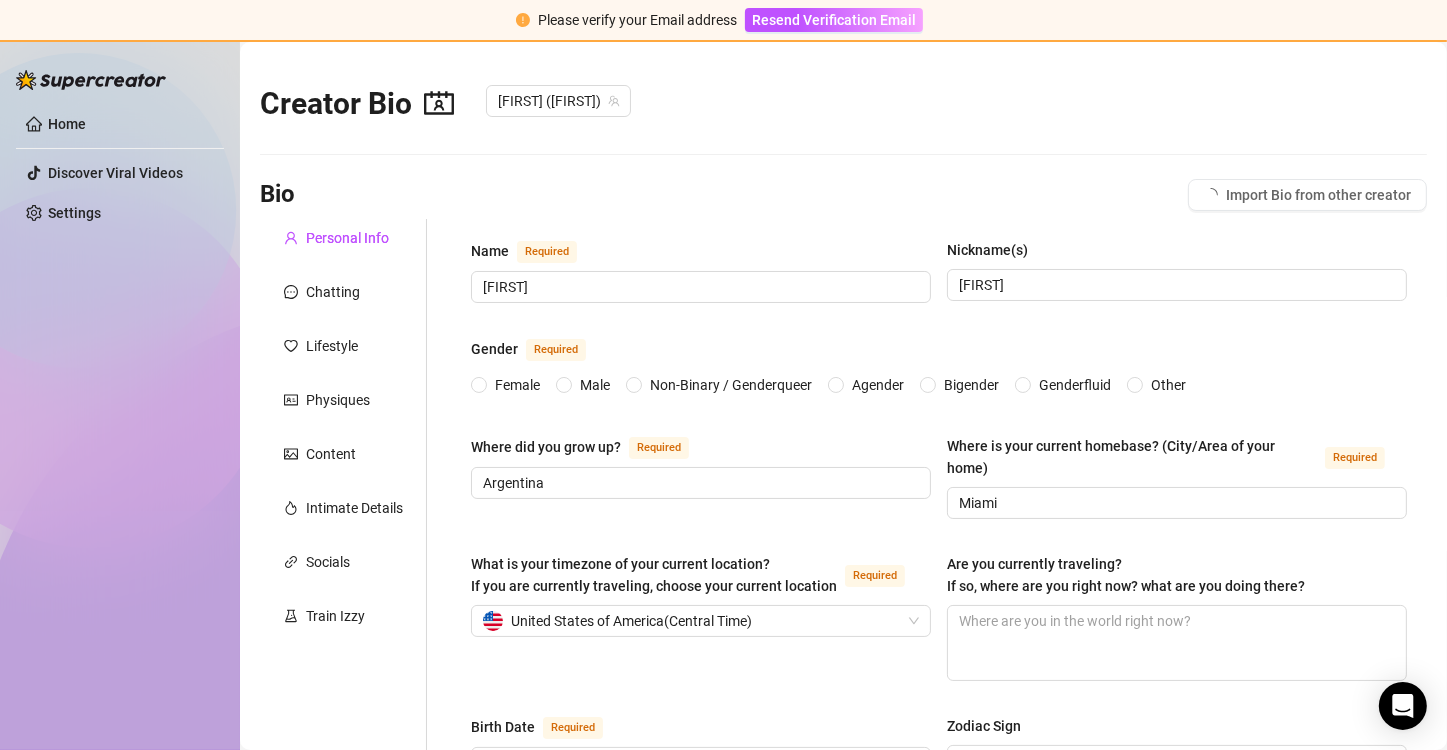 radio on "true" 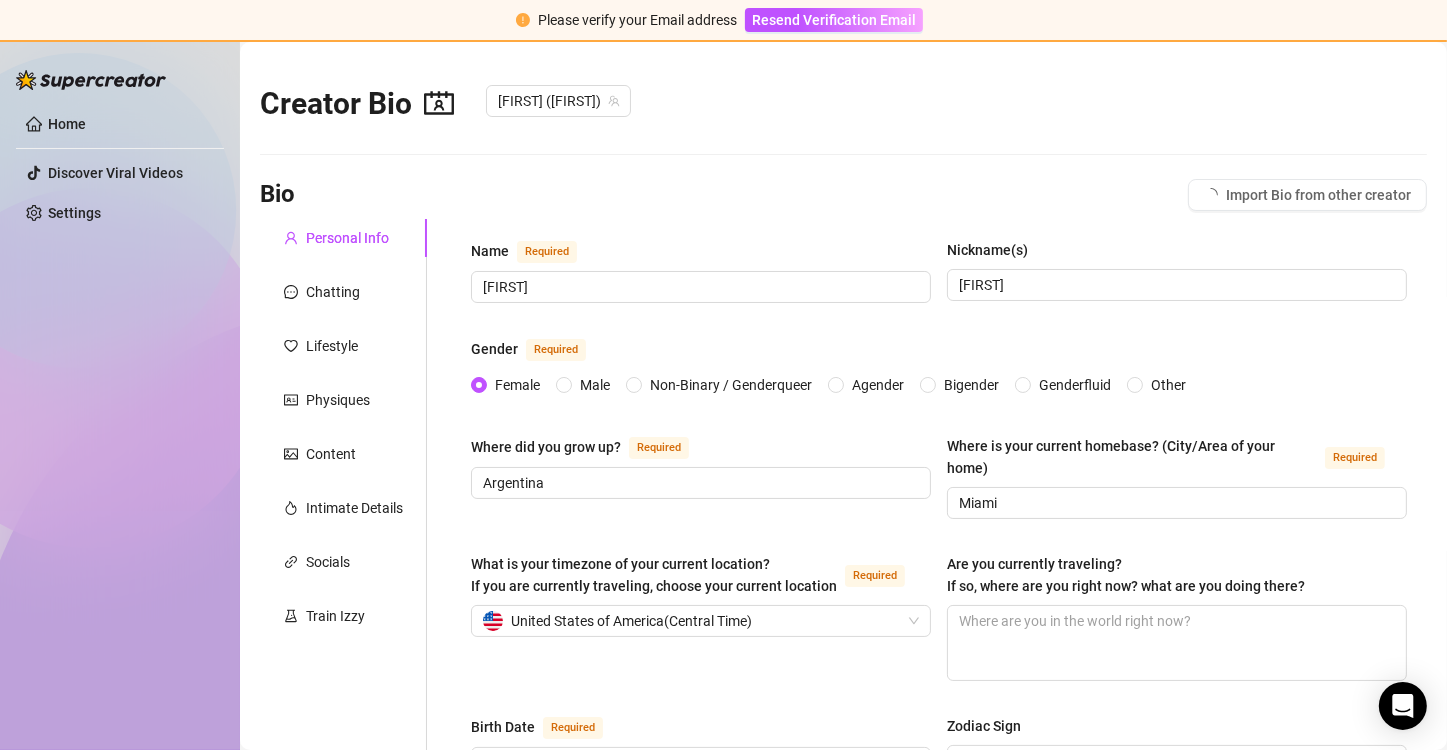 type on "[MONTH] [DAY]th, [YEAR]" 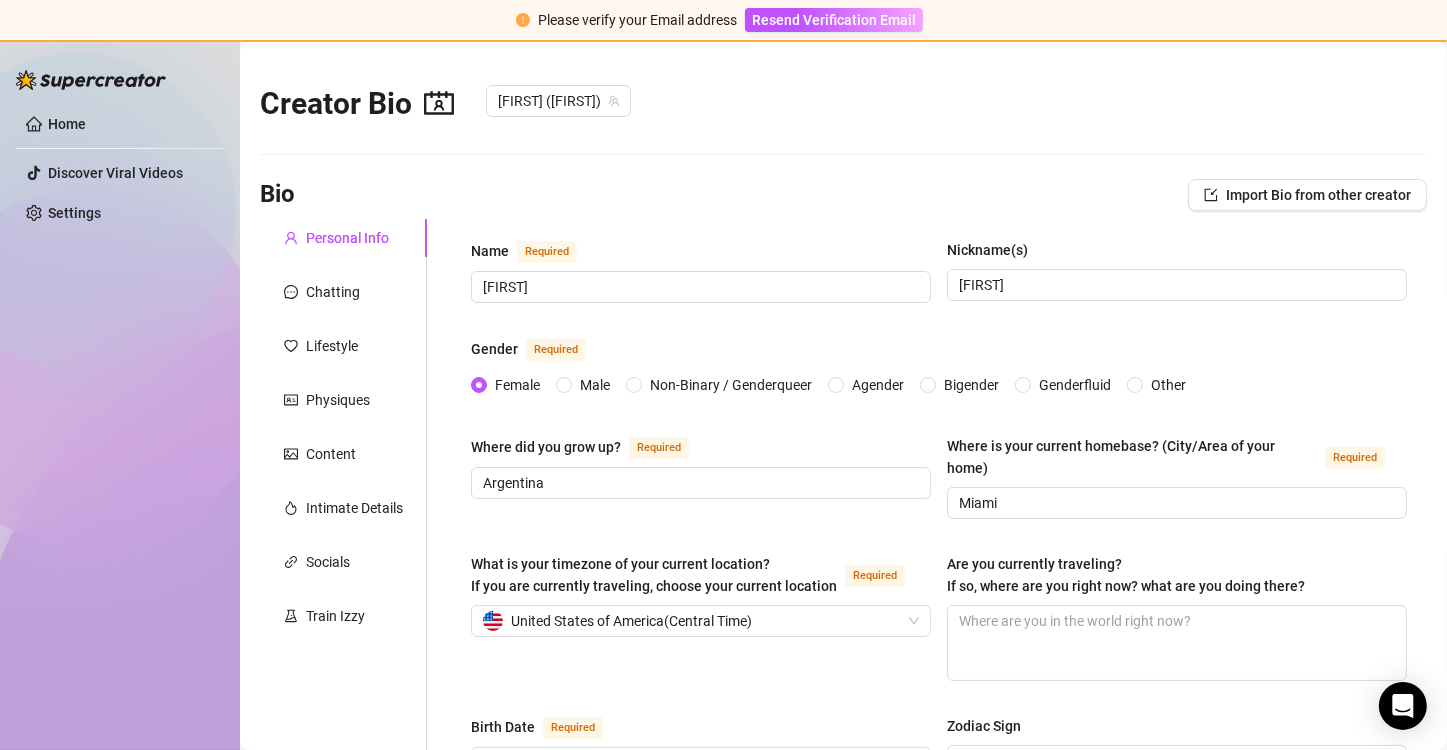 scroll, scrollTop: 100, scrollLeft: 0, axis: vertical 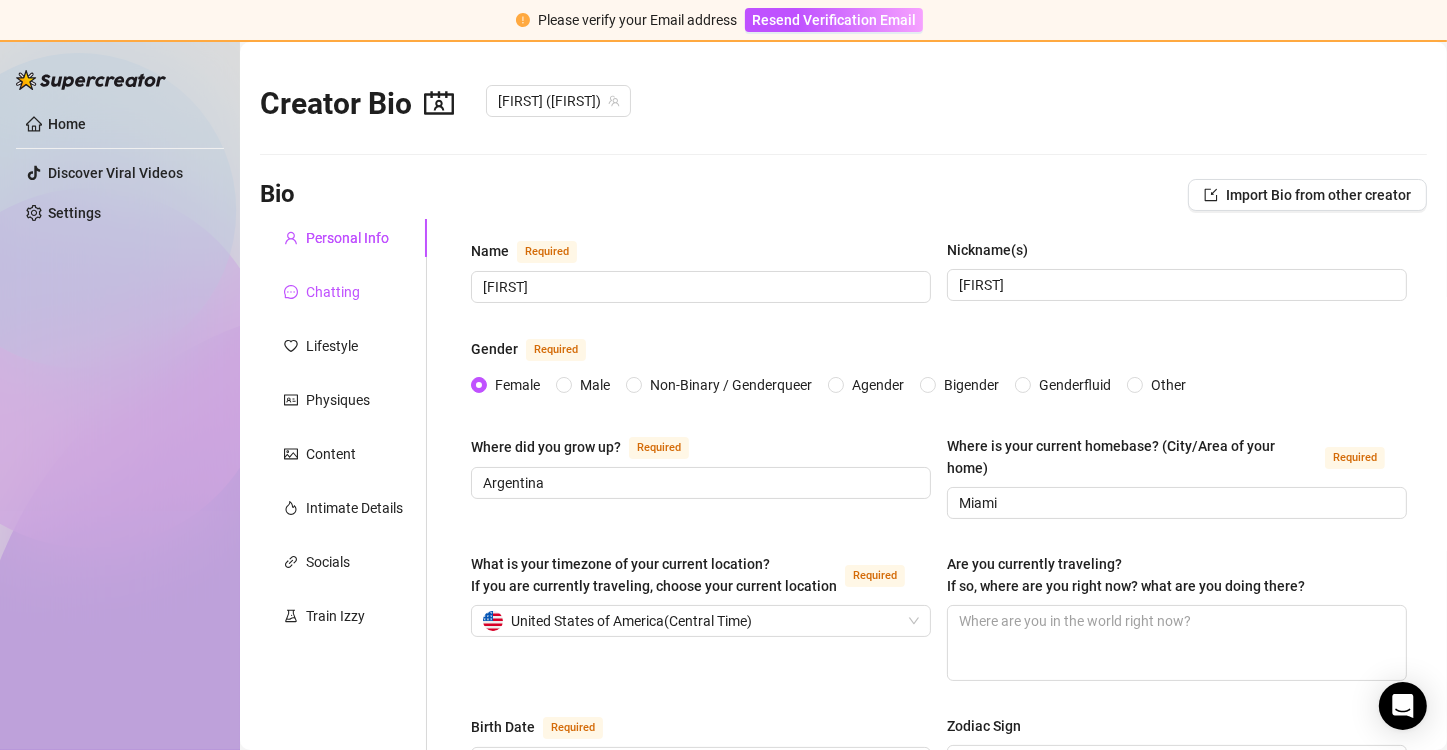 click on "Chatting" at bounding box center [333, 292] 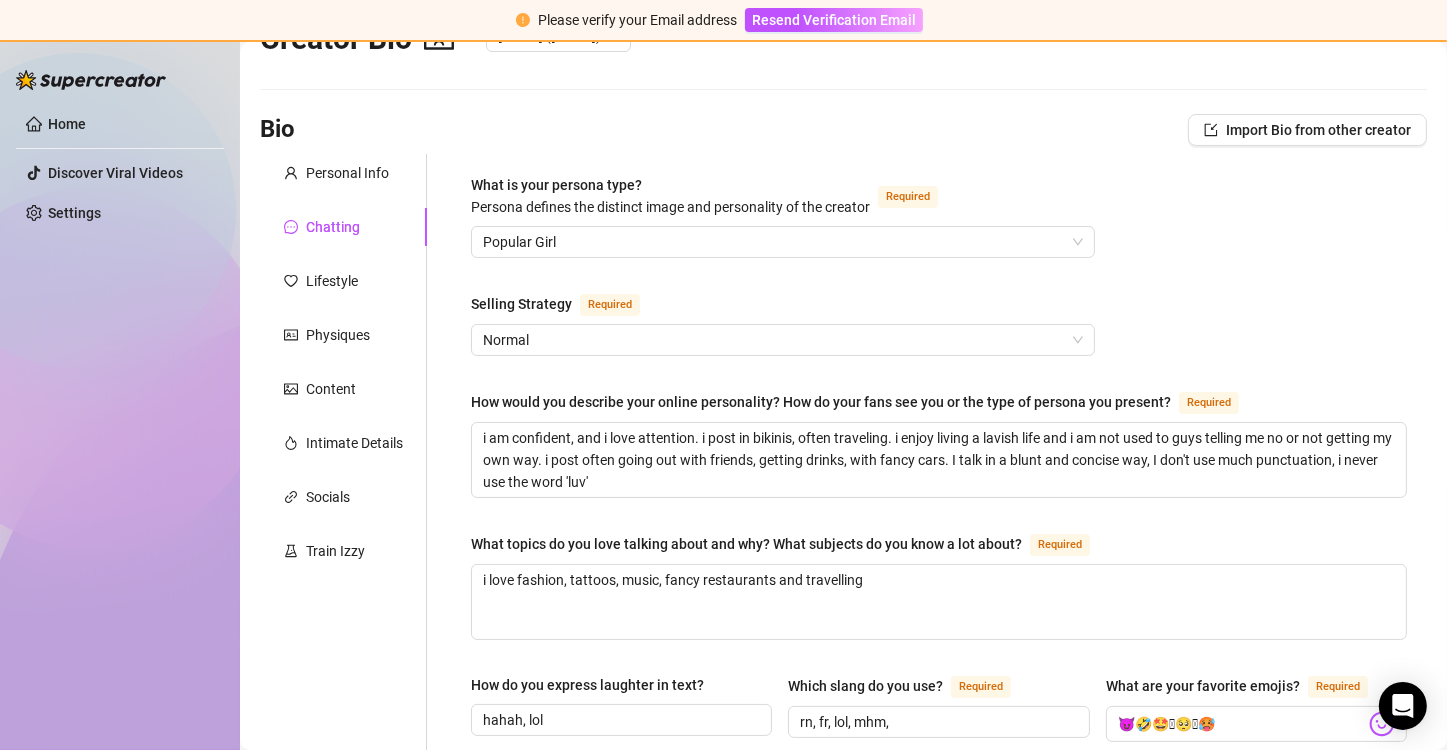 scroll, scrollTop: 100, scrollLeft: 0, axis: vertical 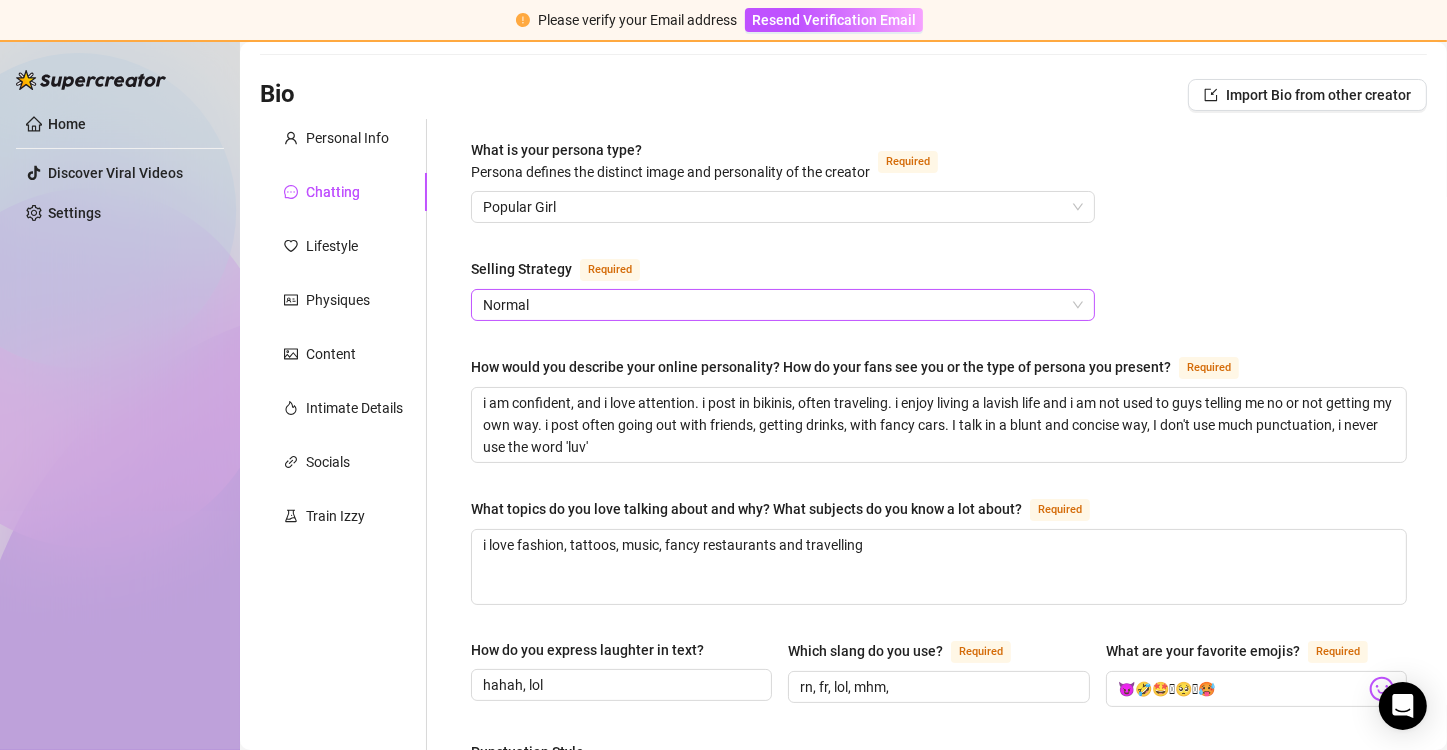 click on "Normal" at bounding box center (783, 305) 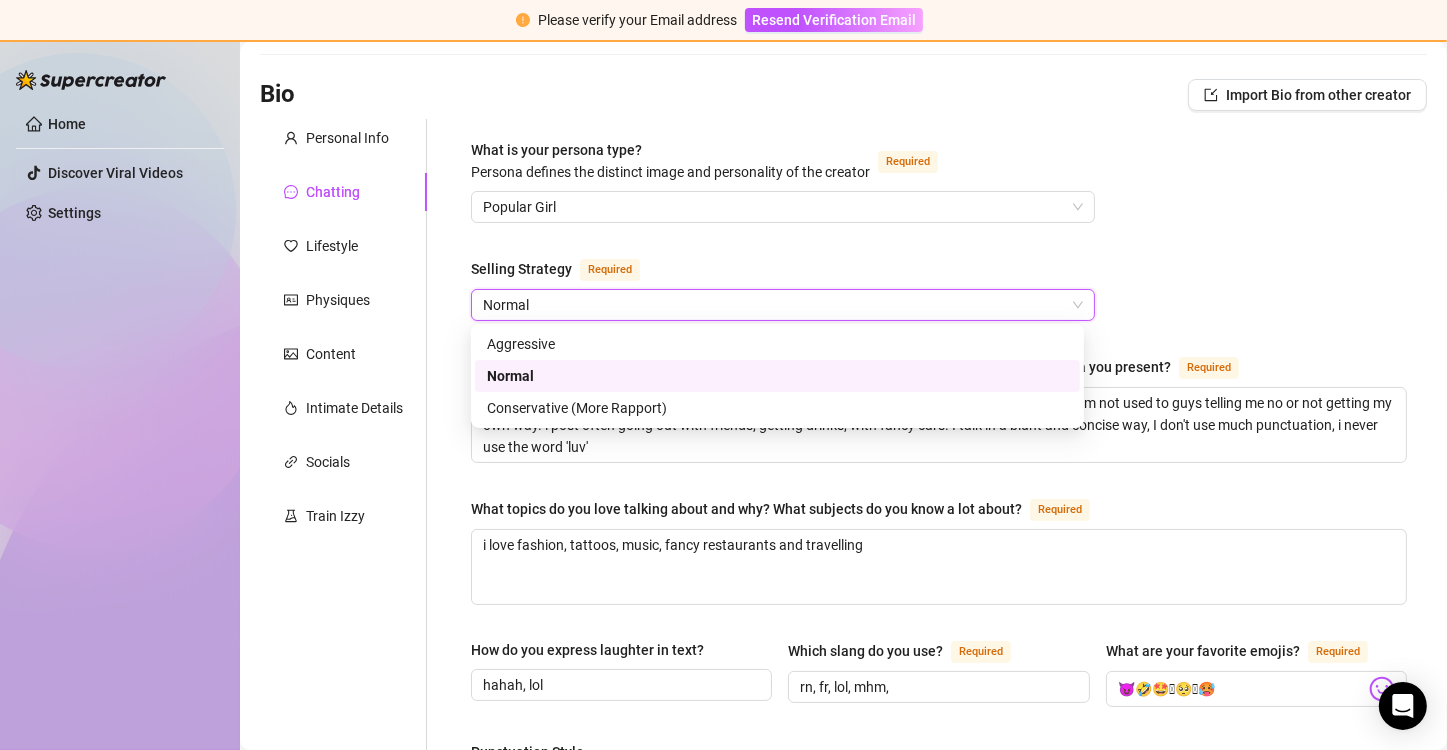 click on "Selling Strategy Required" at bounding box center [783, 273] 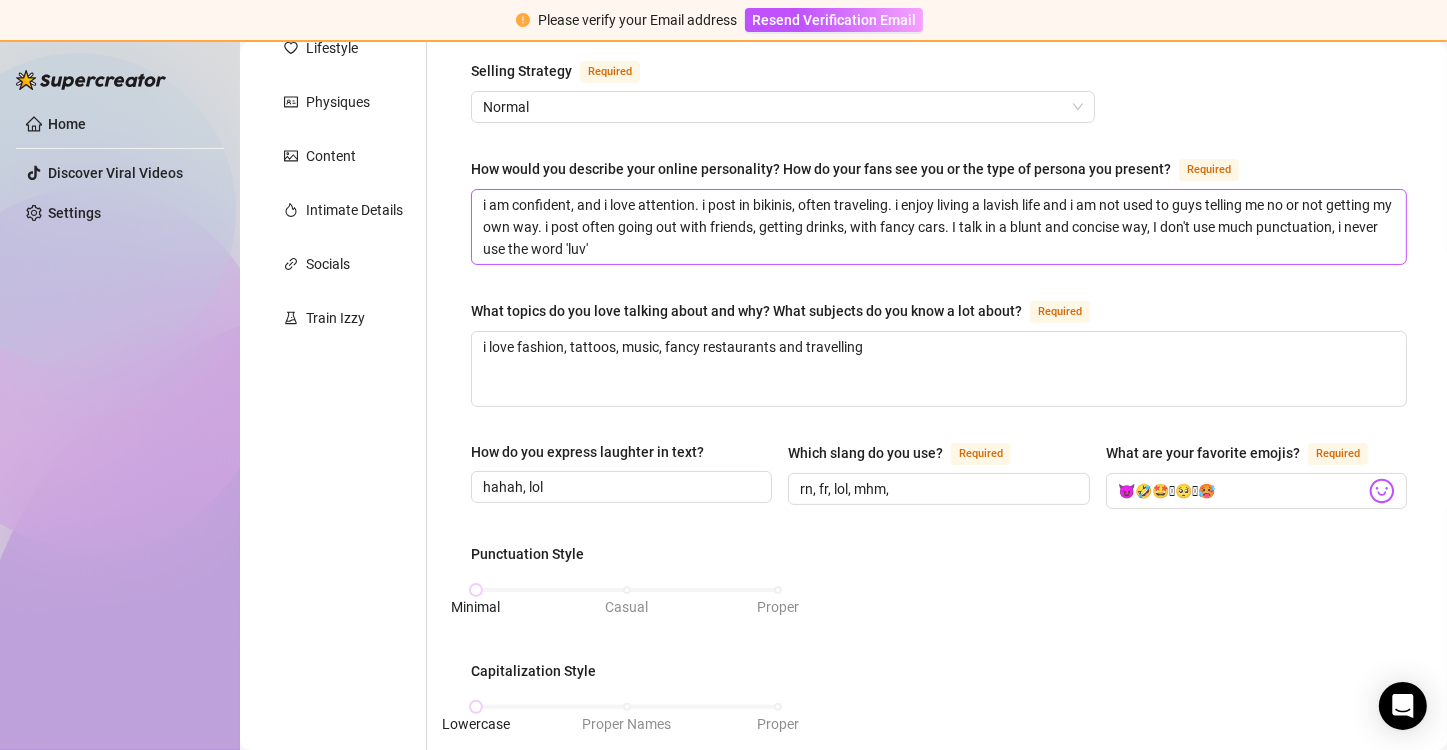 scroll, scrollTop: 0, scrollLeft: 0, axis: both 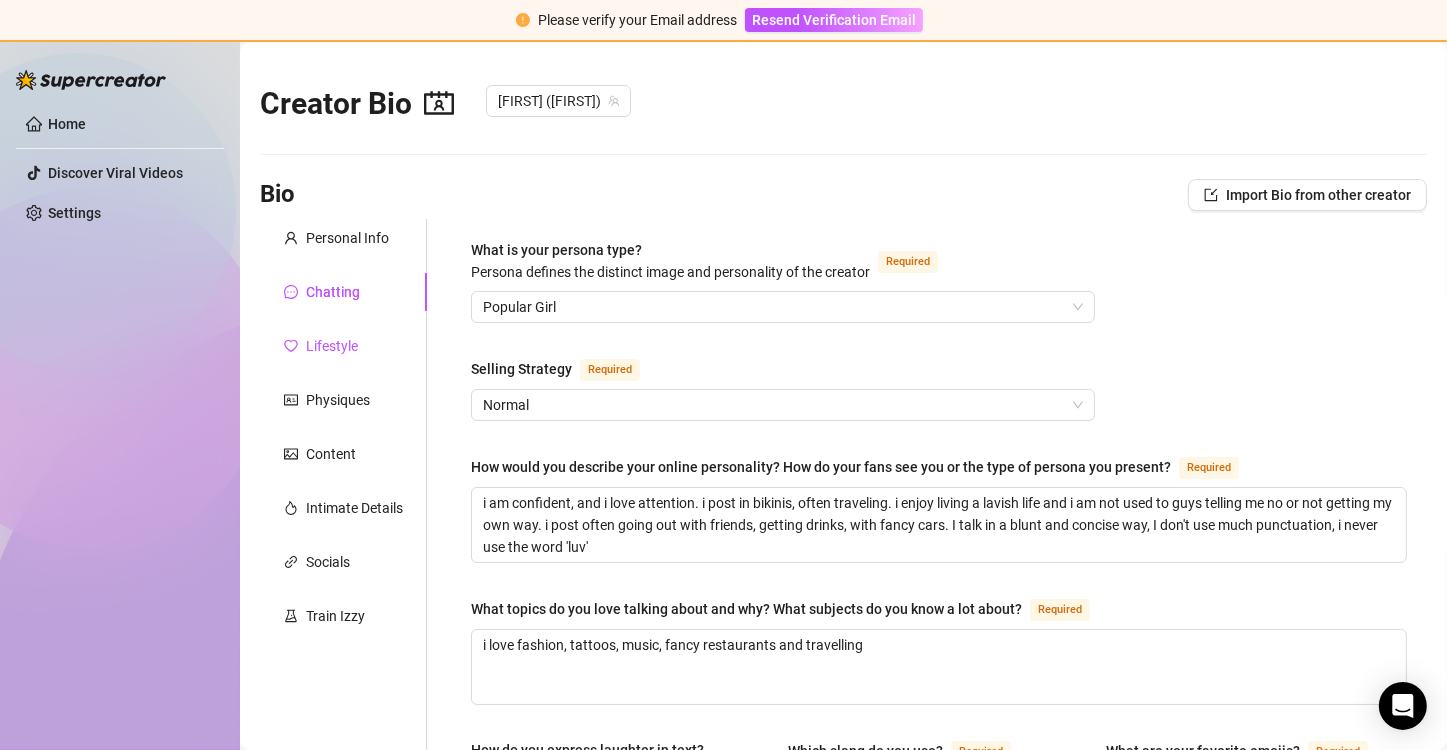 click on "Lifestyle" at bounding box center [332, 346] 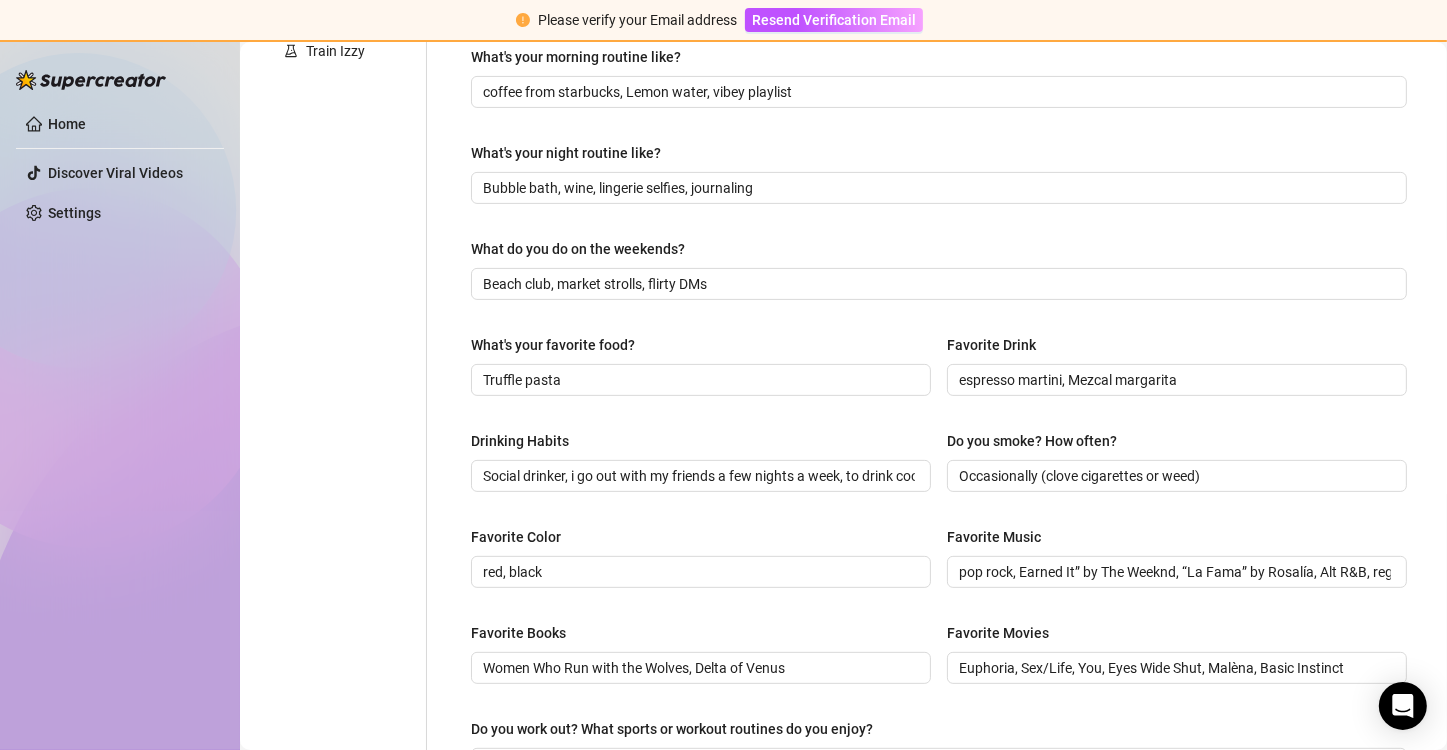 scroll, scrollTop: 600, scrollLeft: 0, axis: vertical 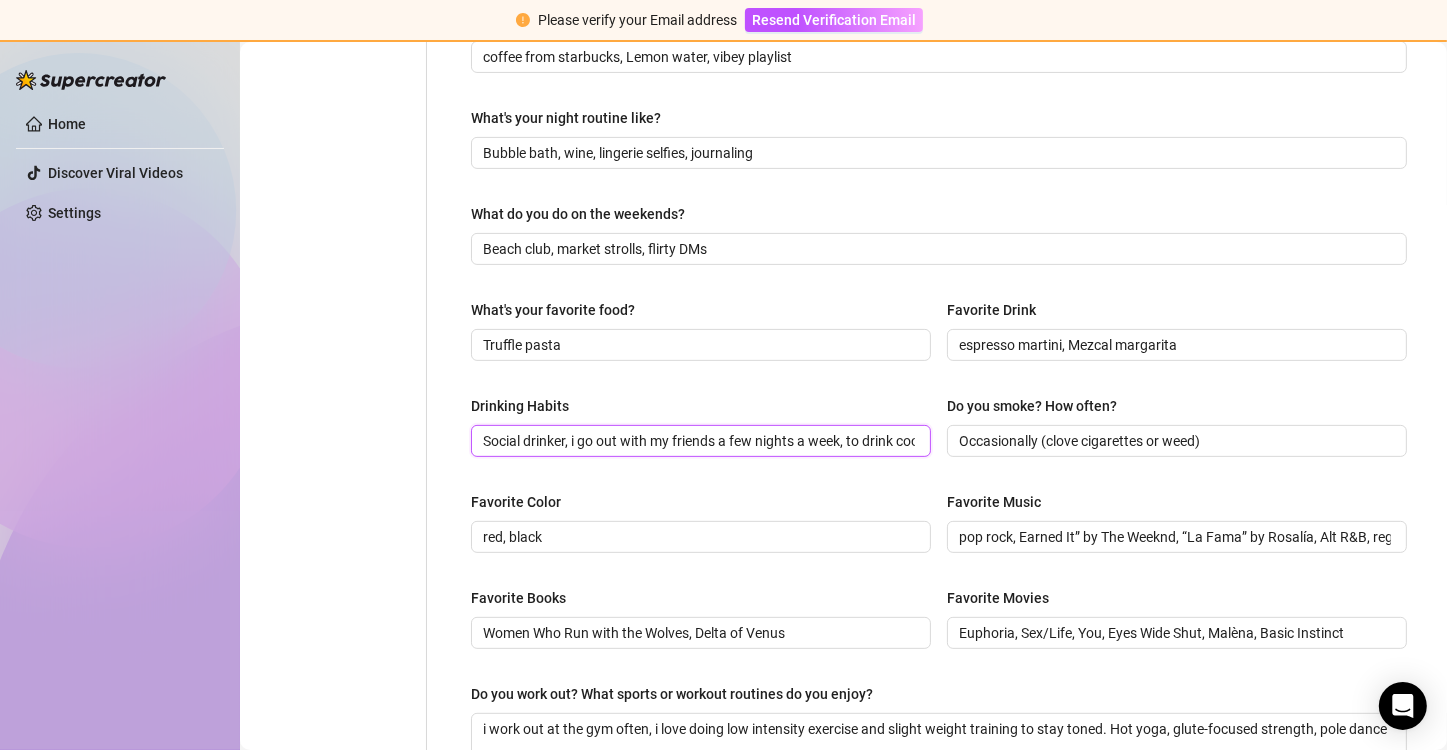 click on "Social drinker, i go out with my friends a few nights a week, to drink cocktails" at bounding box center [699, 441] 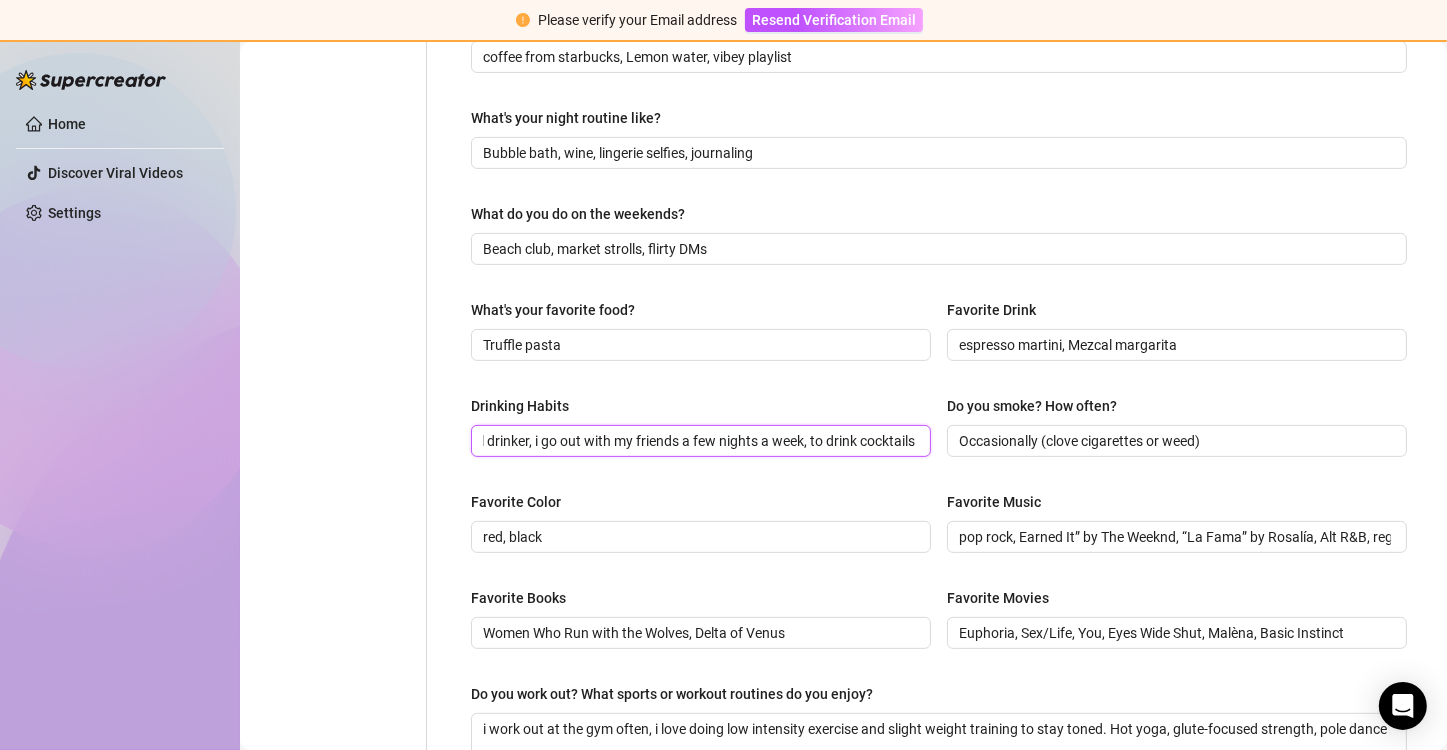 scroll, scrollTop: 0, scrollLeft: 49, axis: horizontal 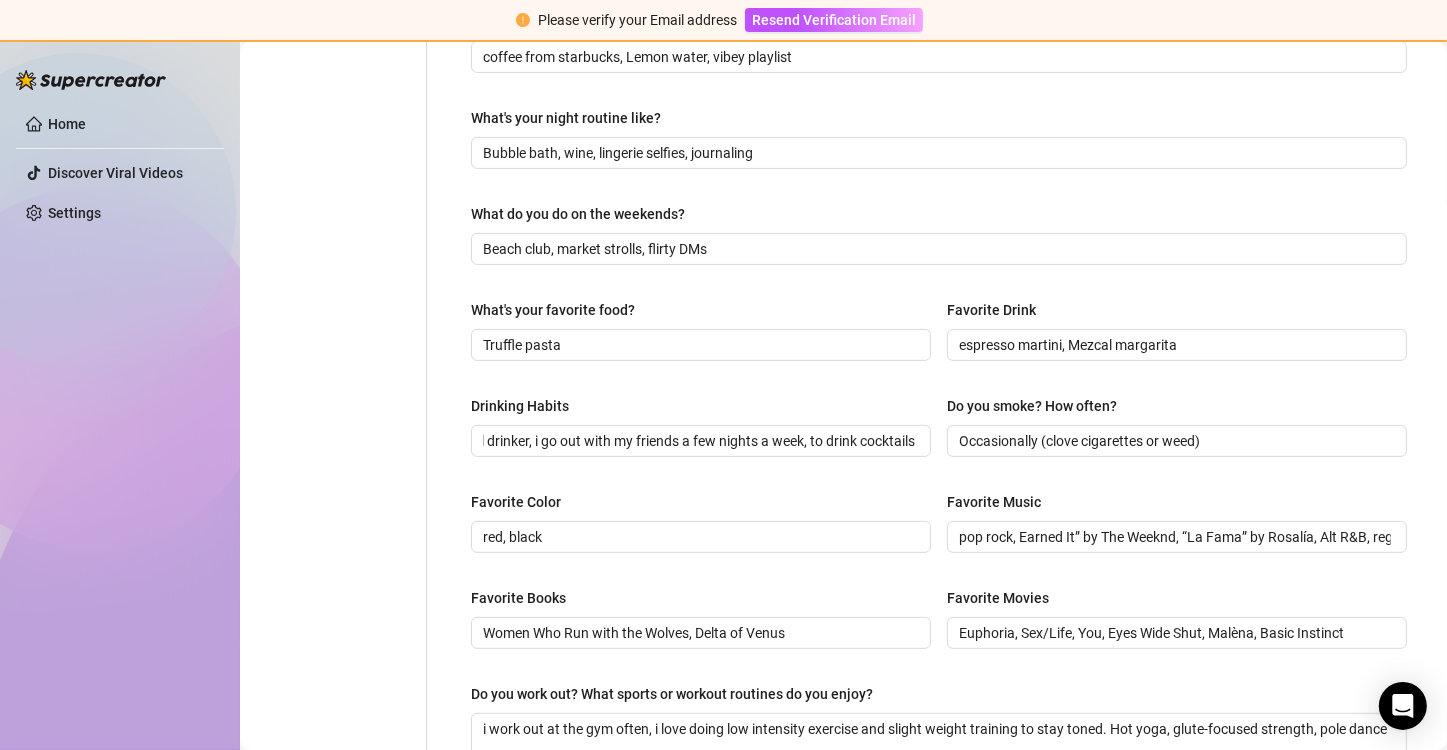 click on "Drinking Habits Social drinker, i go out with my friends a few nights a week, to drink cocktails Do you smoke? How often? Occasionally (clove cigarettes or weed)" at bounding box center [939, 435] 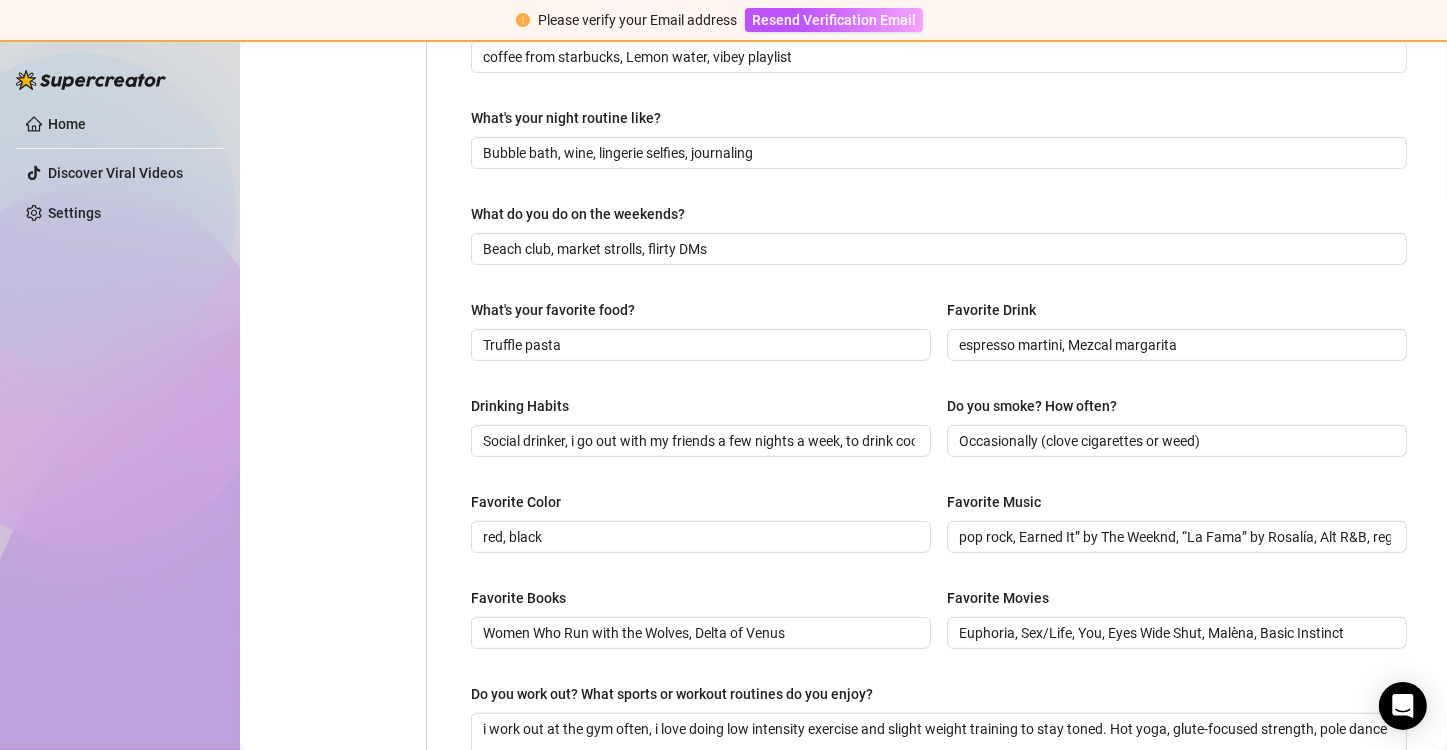 scroll, scrollTop: 700, scrollLeft: 0, axis: vertical 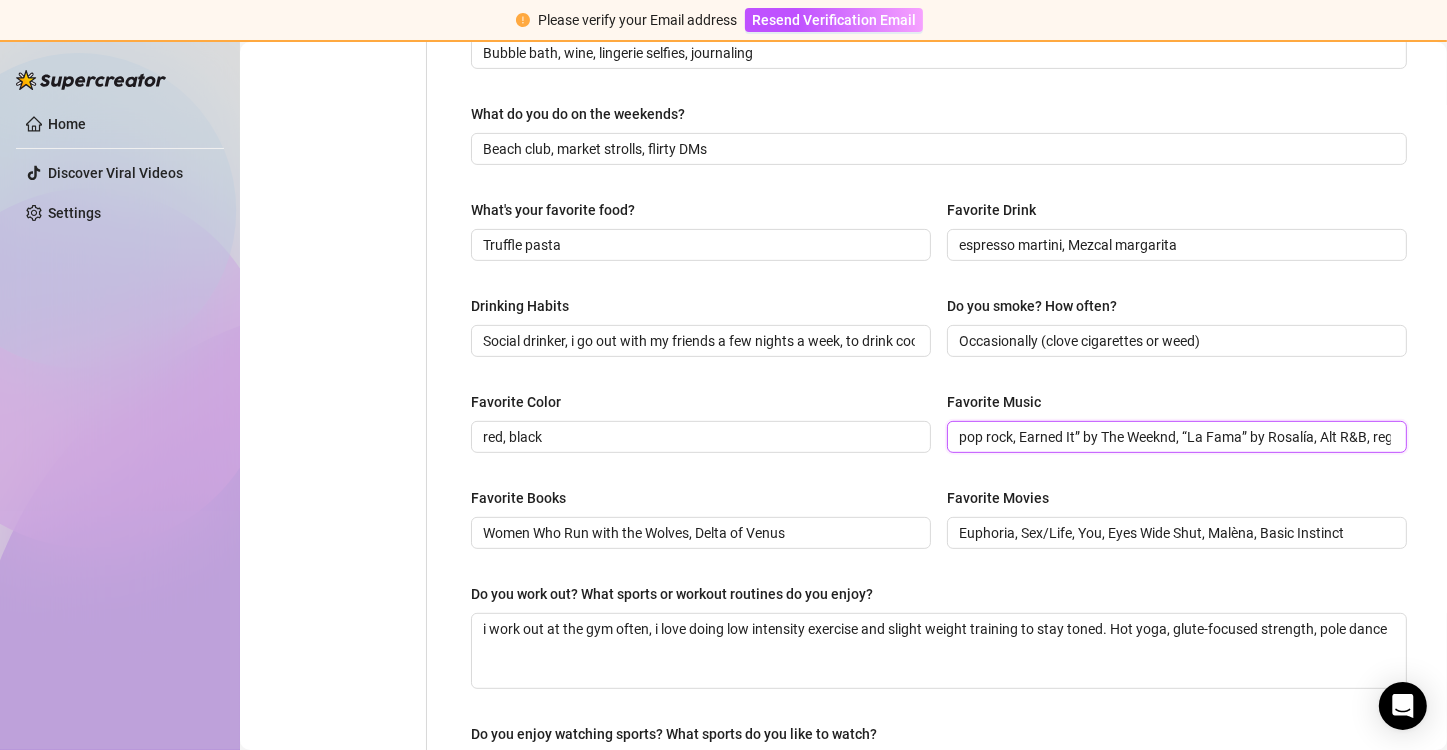 click on "pop rock, Earned It” by The Weeknd, “La Fama” by Rosalía, Alt R&B, reggaeton, seductive deep house" at bounding box center [1175, 437] 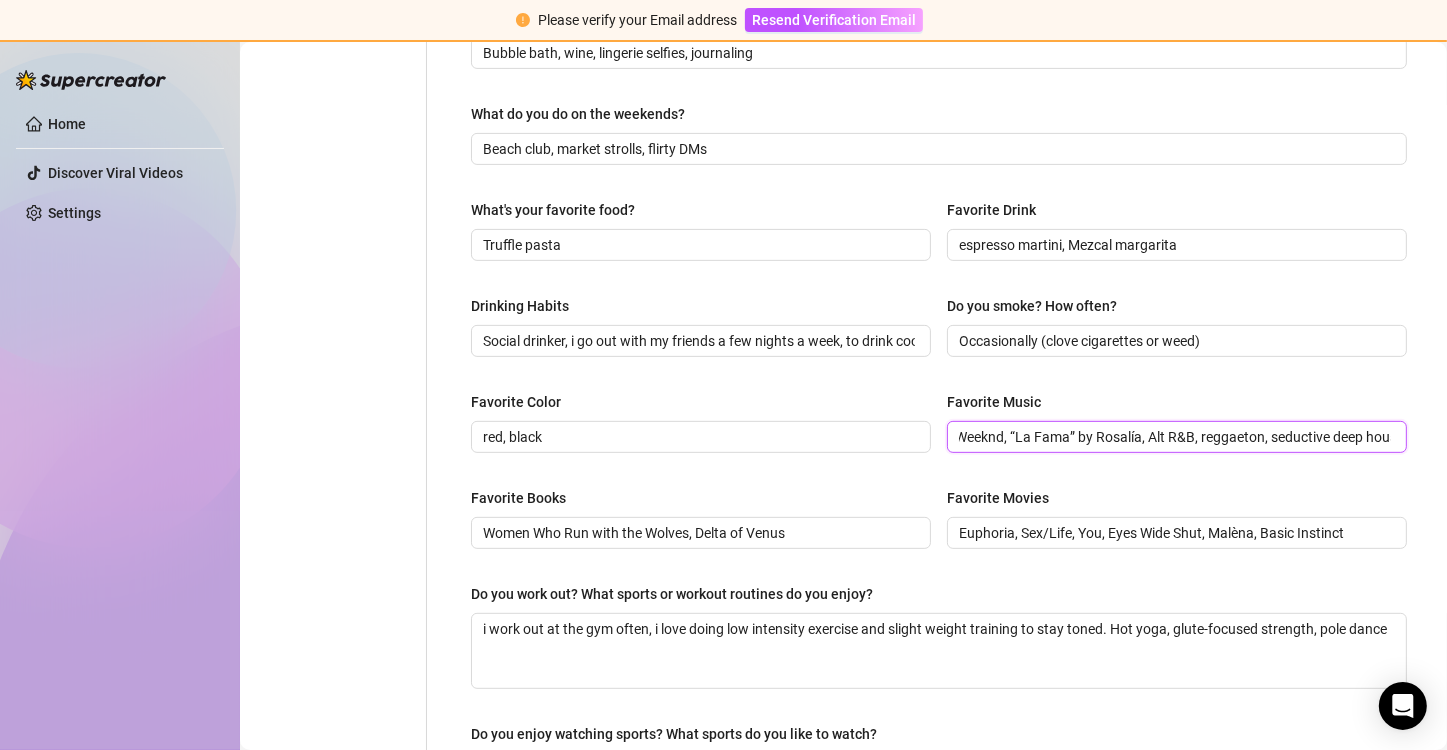 scroll, scrollTop: 0, scrollLeft: 194, axis: horizontal 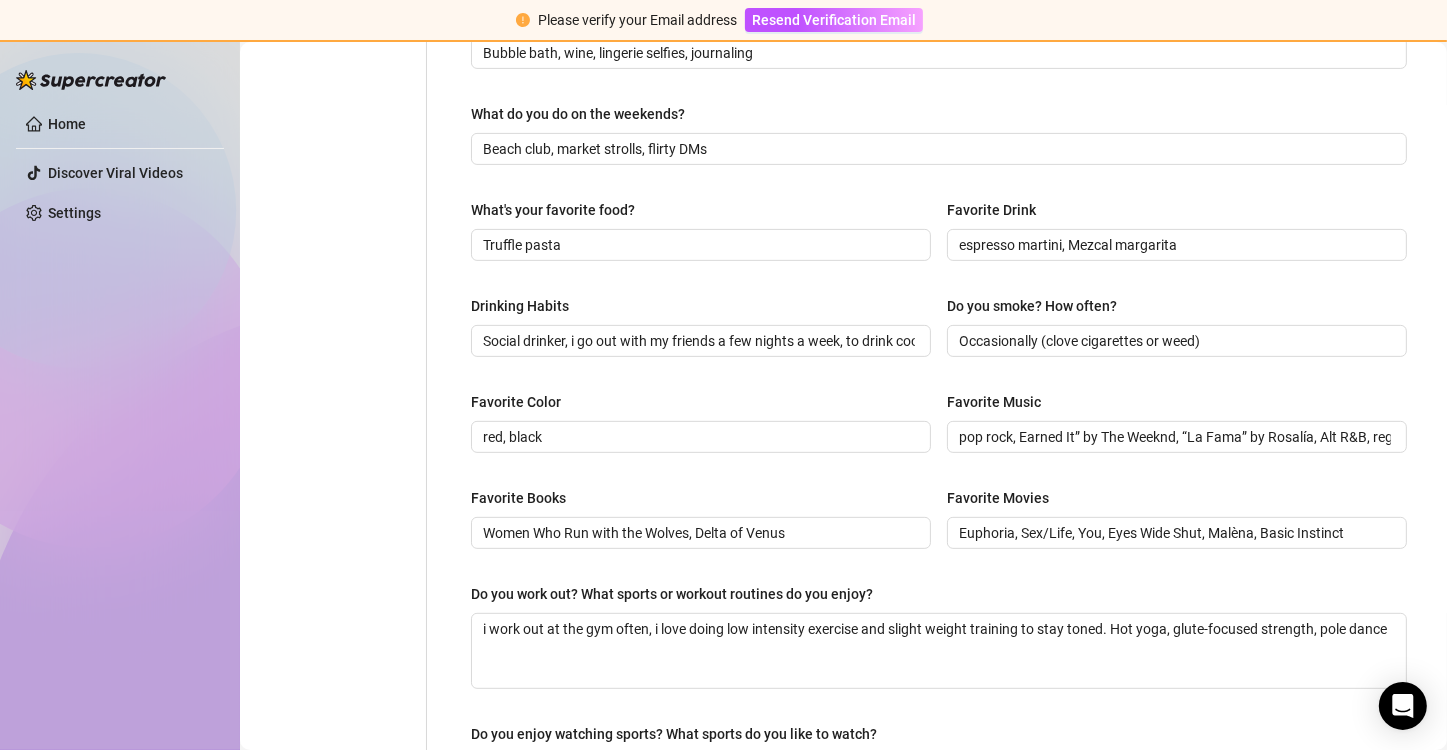 click on "Favorite Movies" at bounding box center [1177, 502] 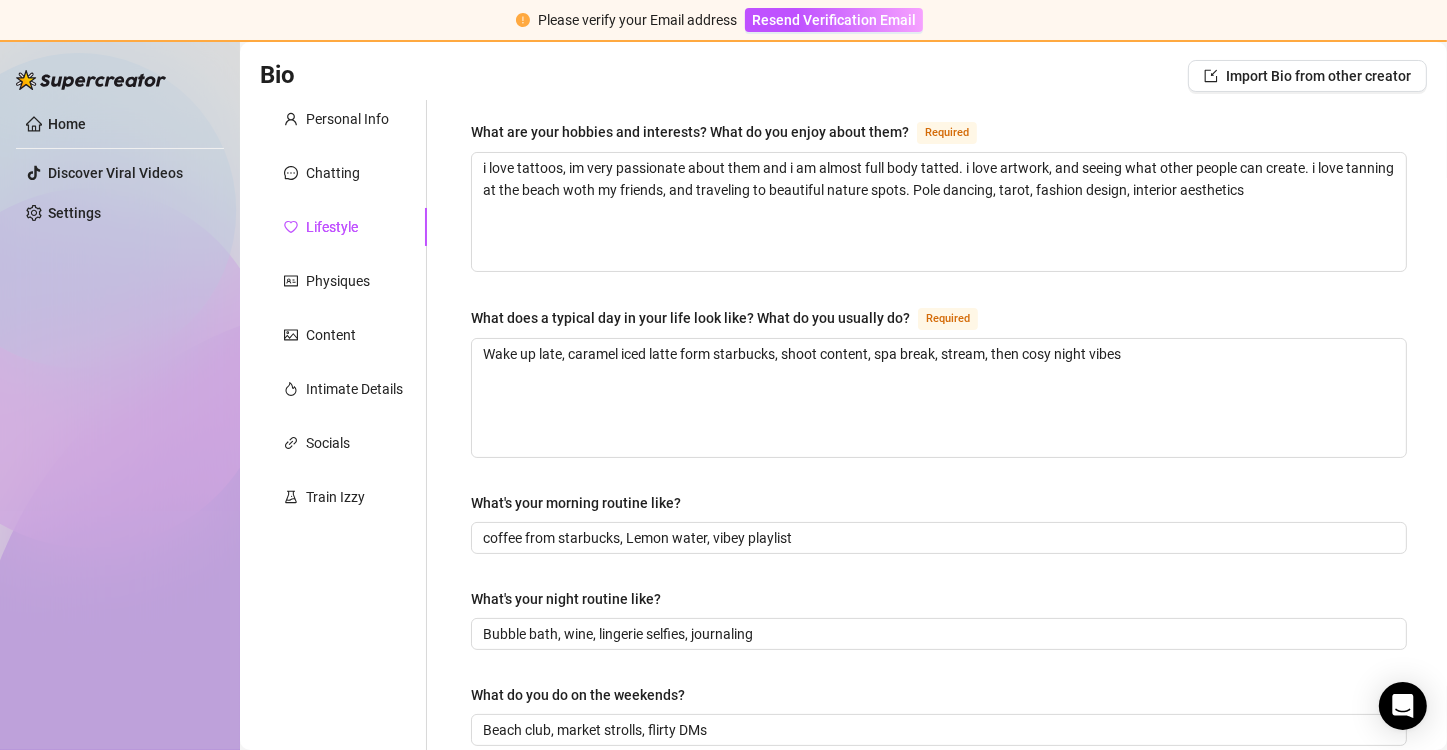 scroll, scrollTop: 0, scrollLeft: 0, axis: both 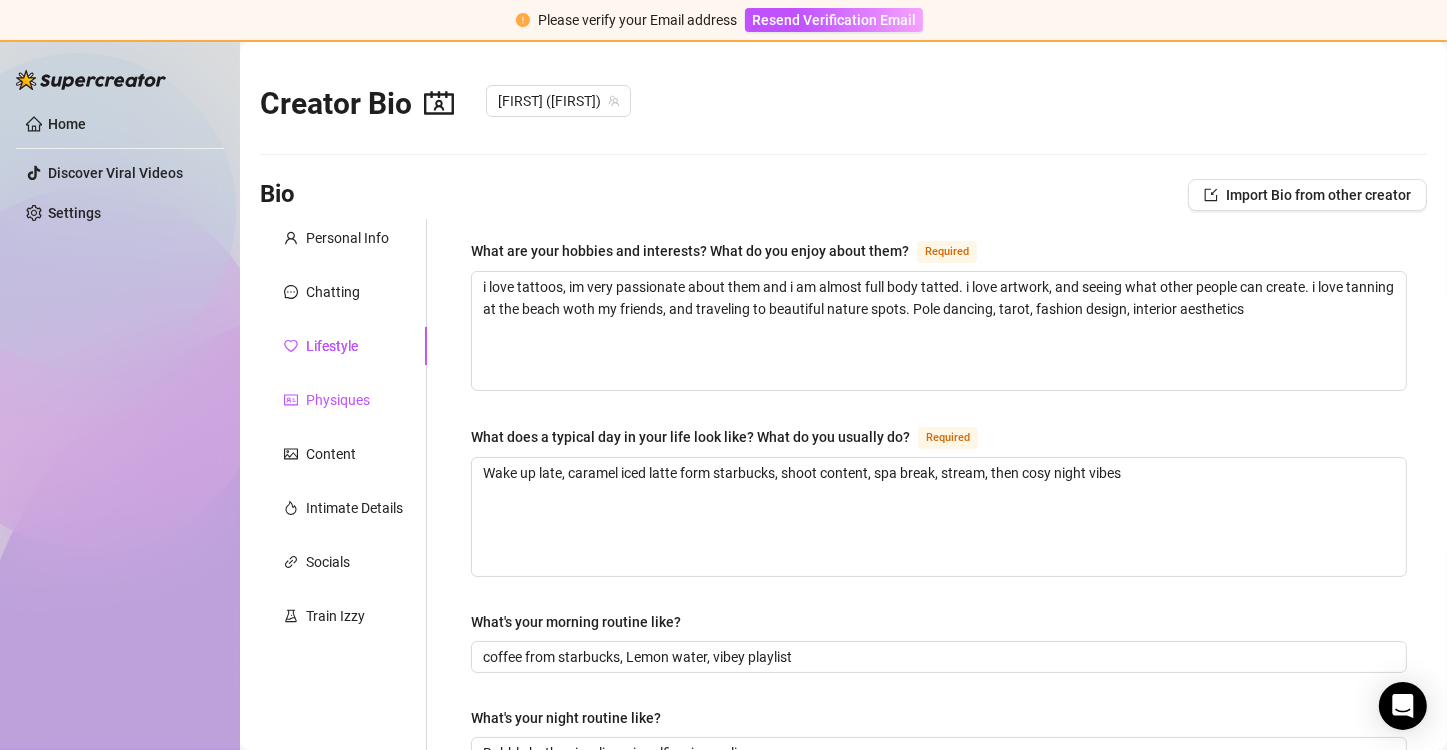click on "Physiques" at bounding box center [338, 400] 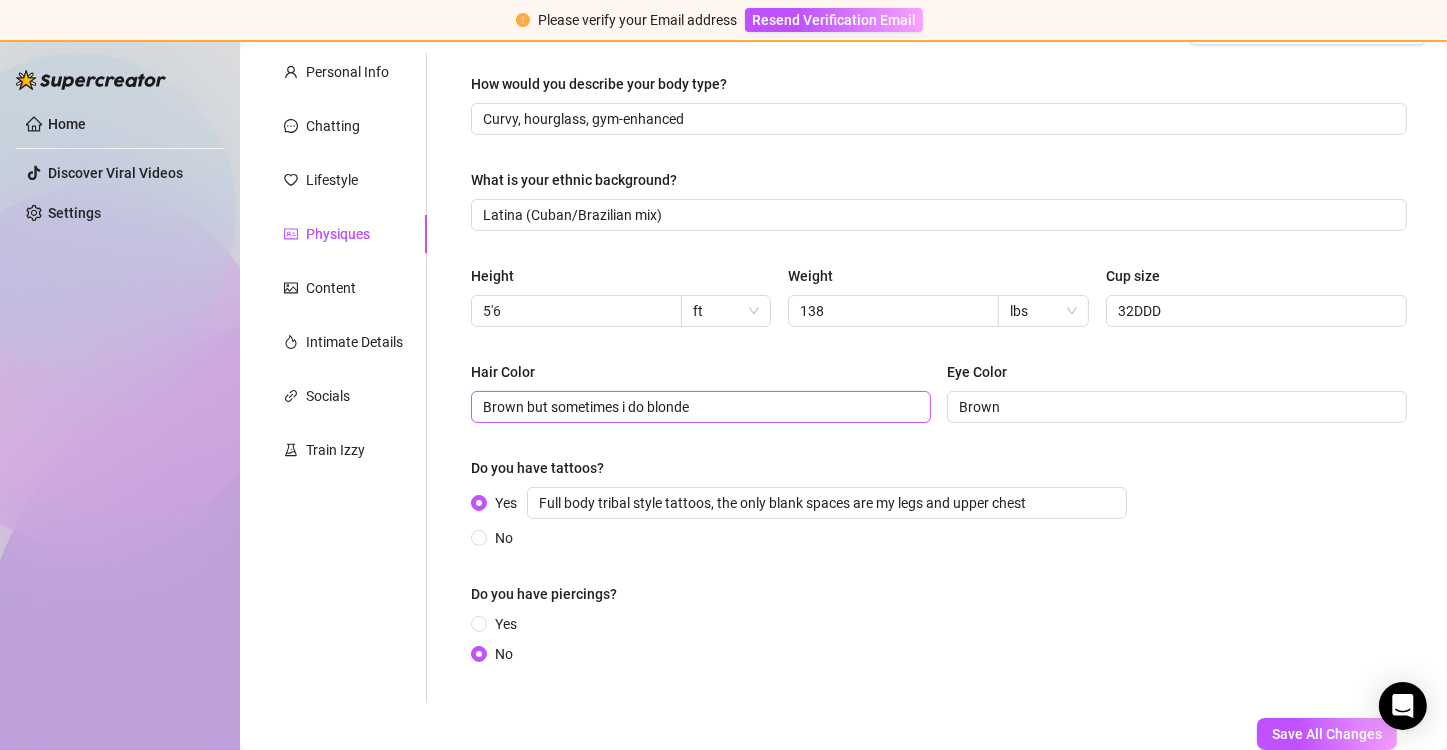 scroll, scrollTop: 200, scrollLeft: 0, axis: vertical 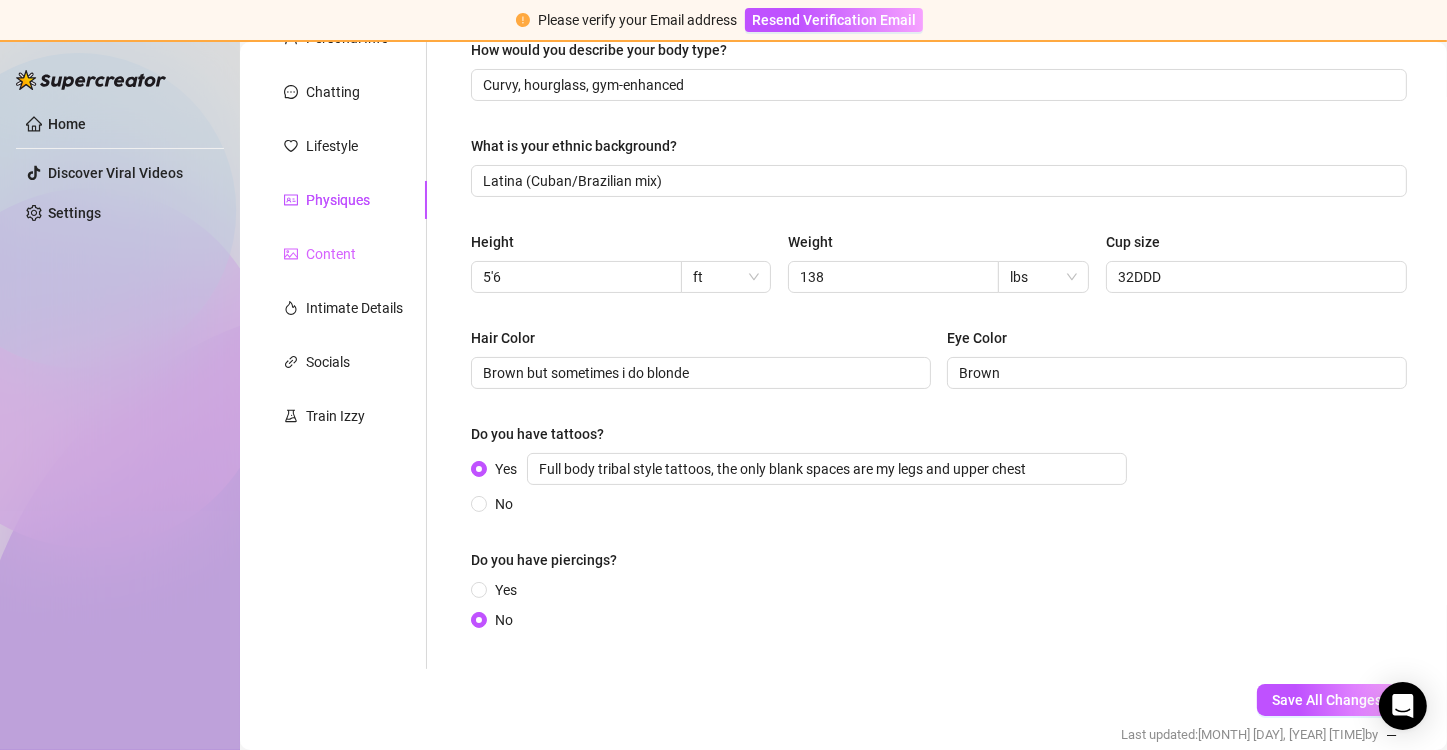 click on "Content" at bounding box center [343, 254] 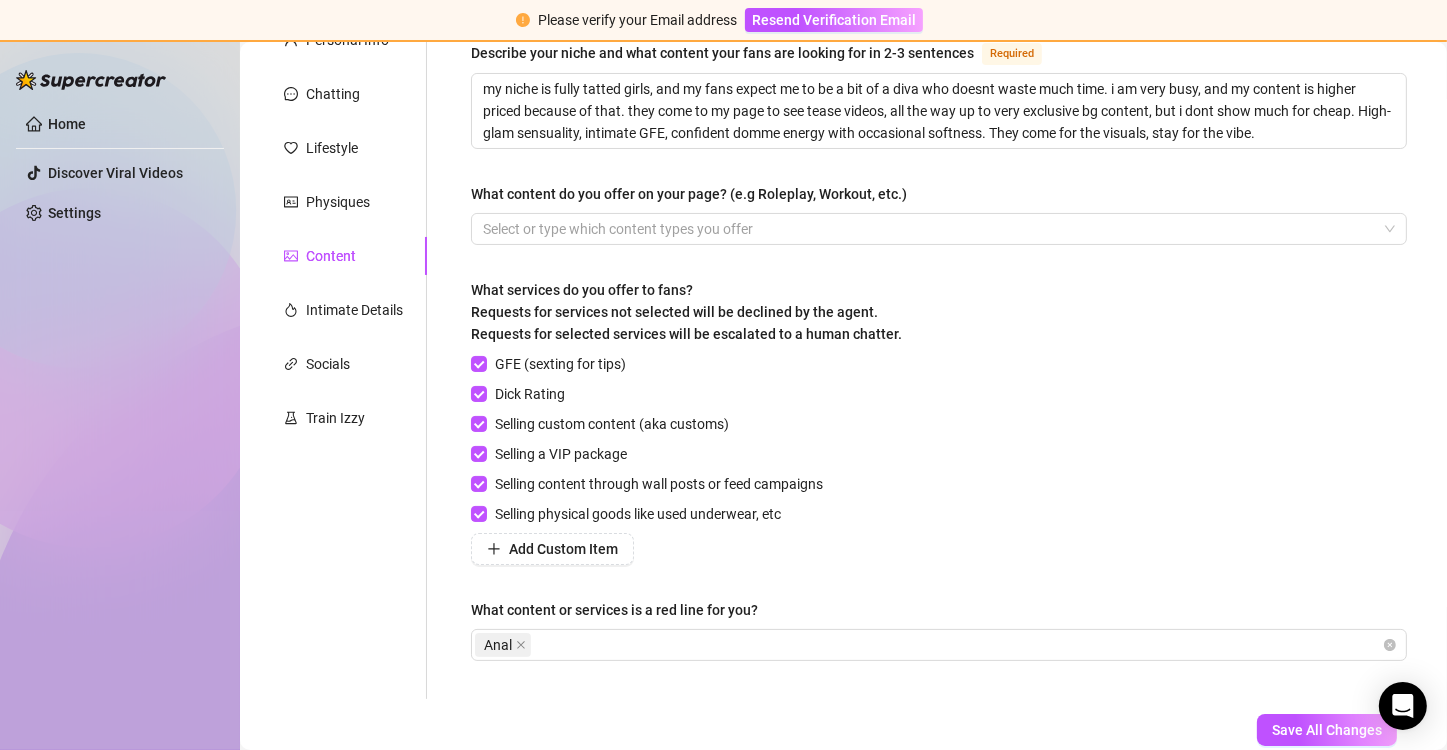 scroll, scrollTop: 200, scrollLeft: 0, axis: vertical 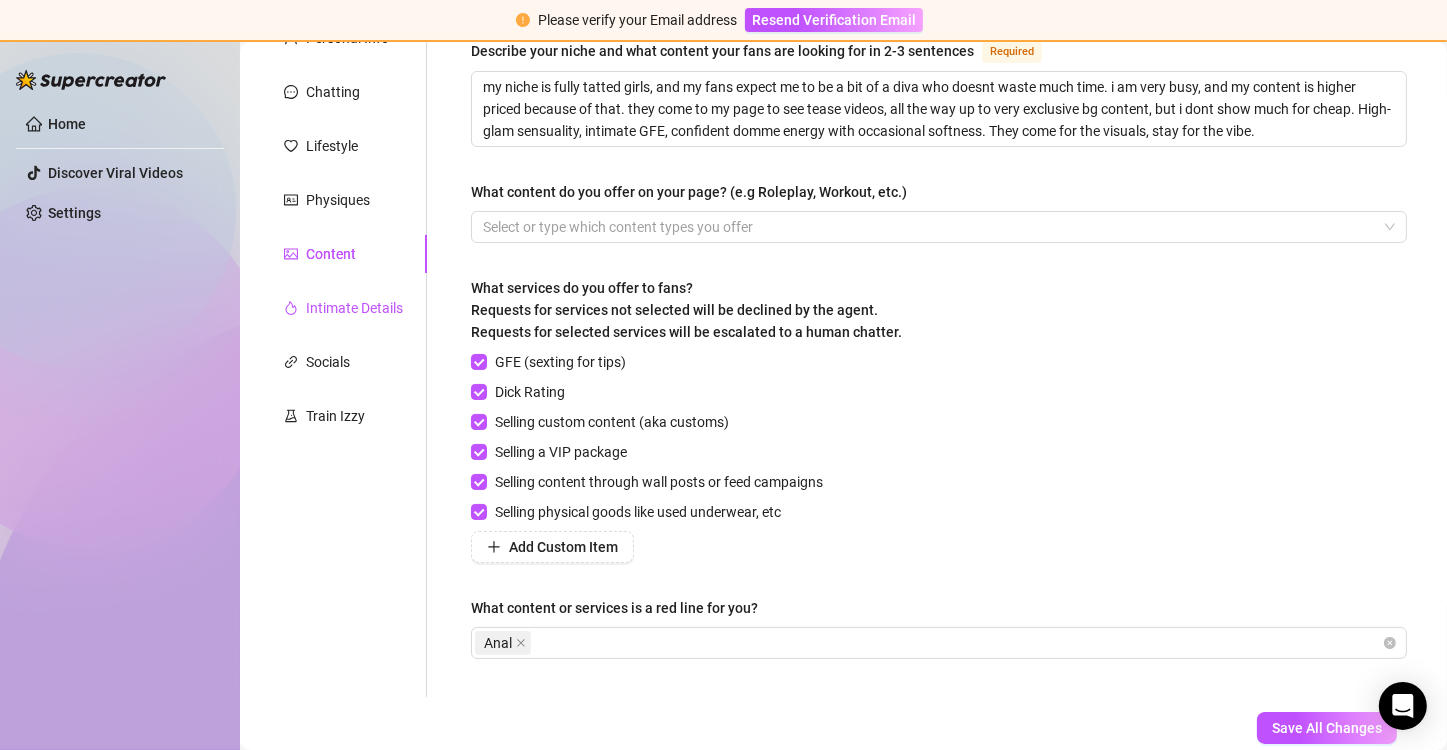 click on "Intimate Details" at bounding box center (354, 308) 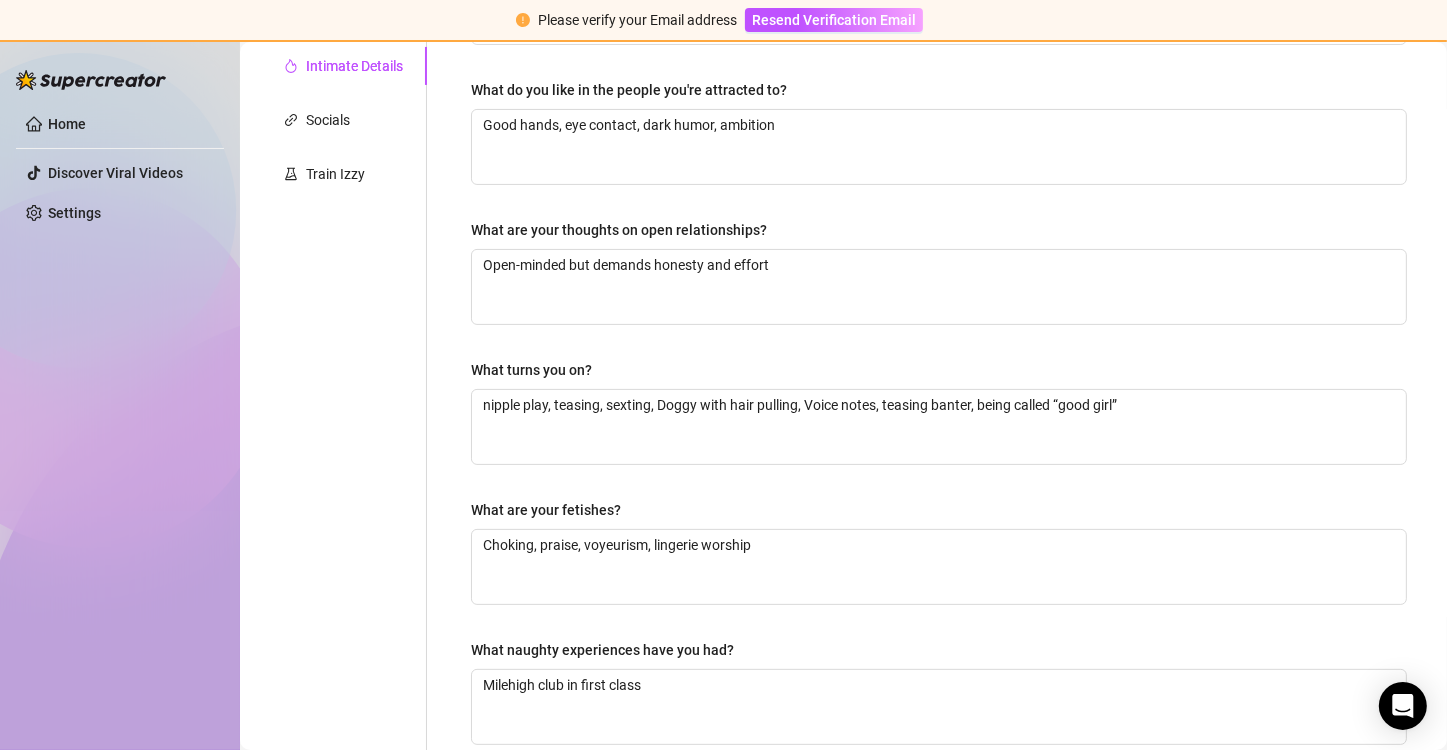 scroll, scrollTop: 342, scrollLeft: 0, axis: vertical 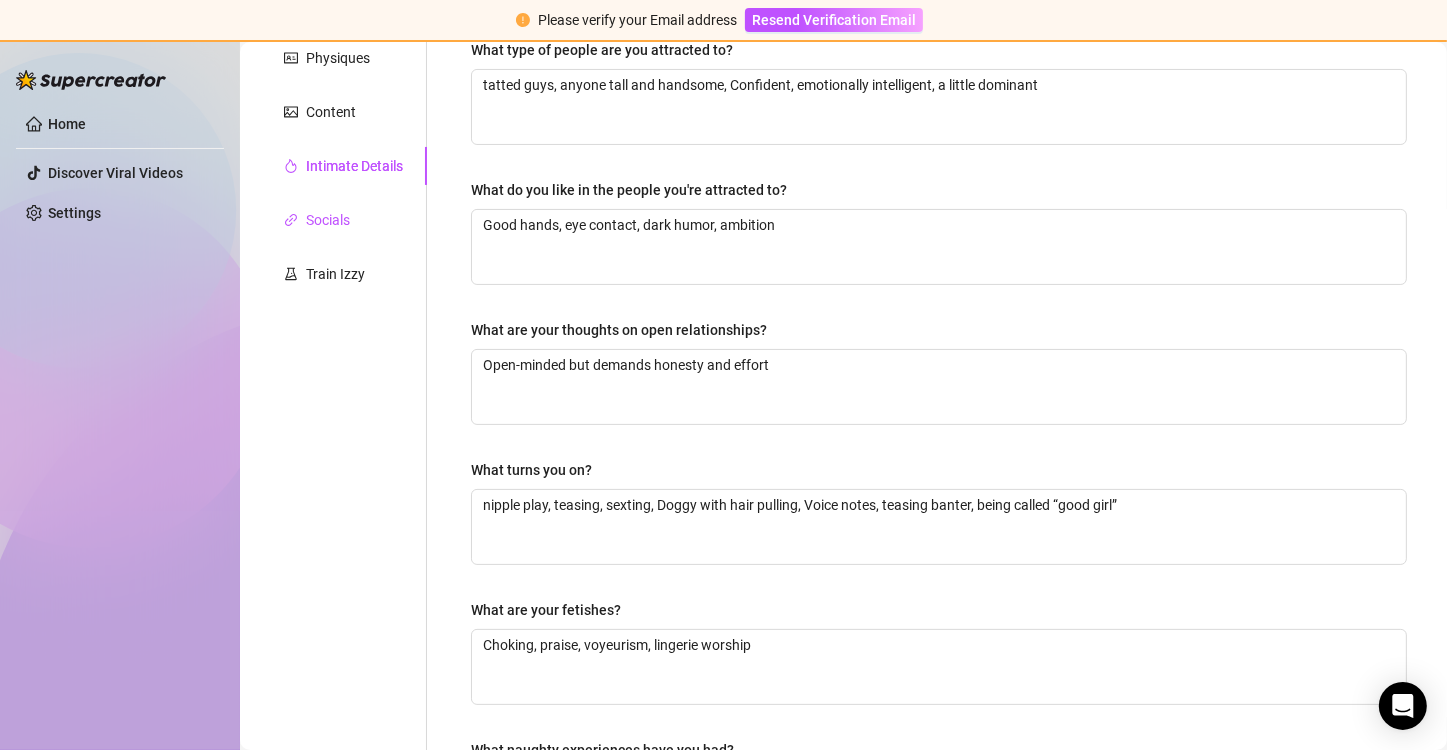 click on "Socials" at bounding box center [328, 220] 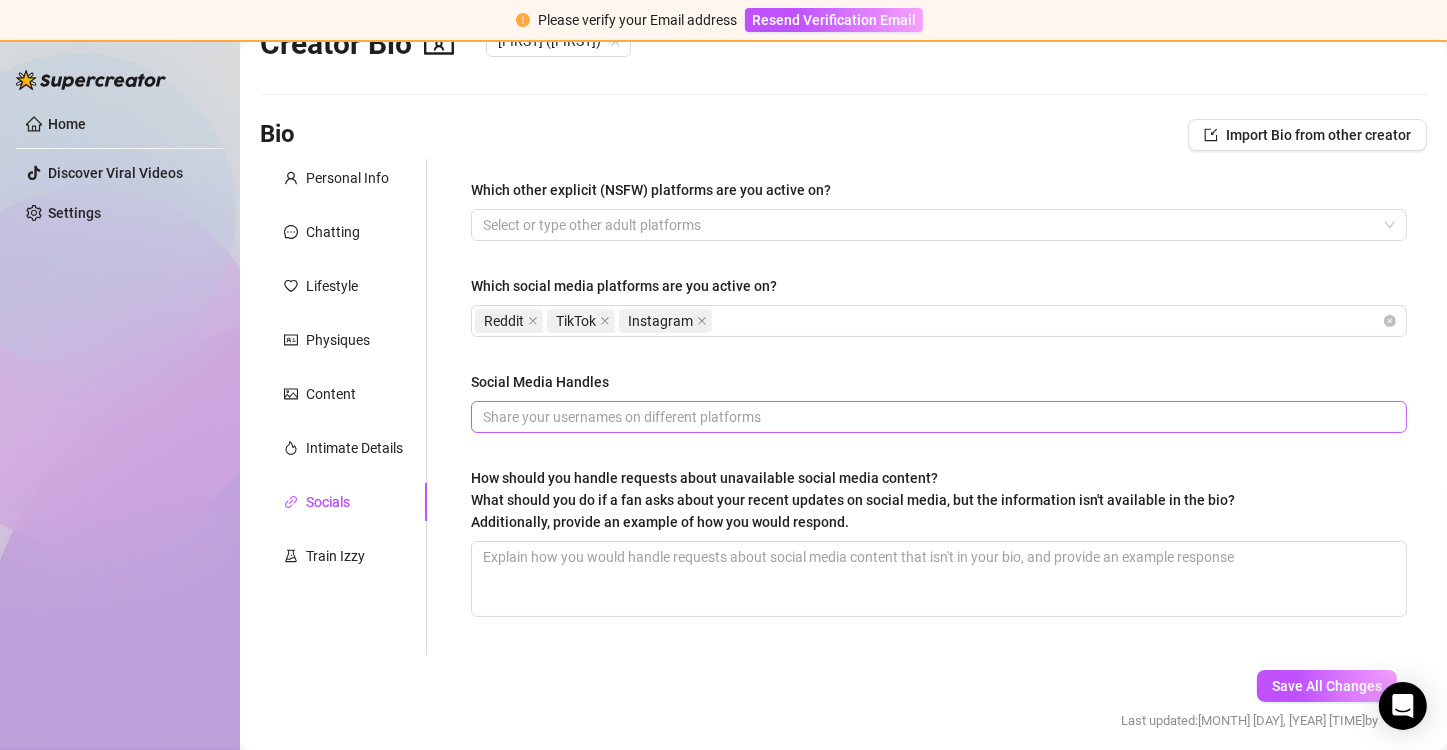 scroll, scrollTop: 0, scrollLeft: 0, axis: both 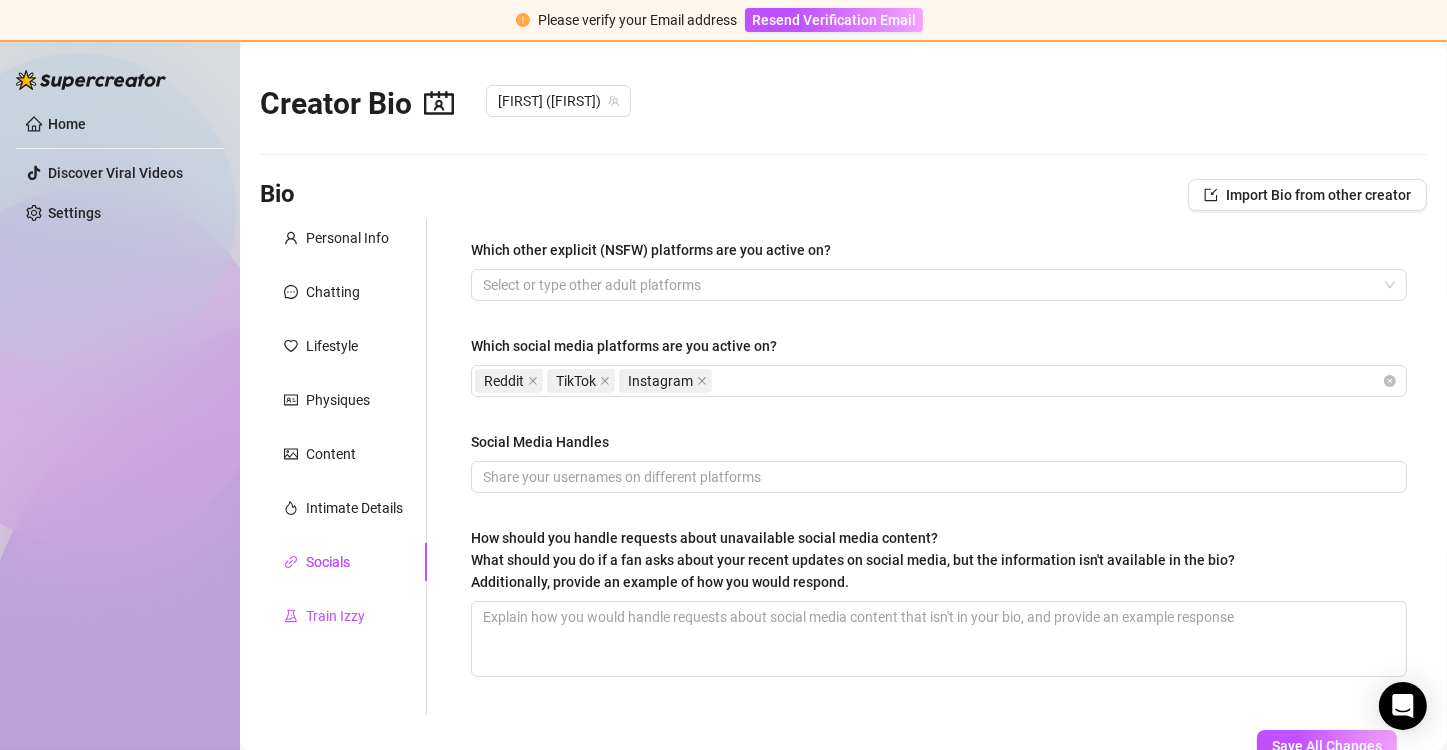 click on "Train Izzy" at bounding box center (335, 616) 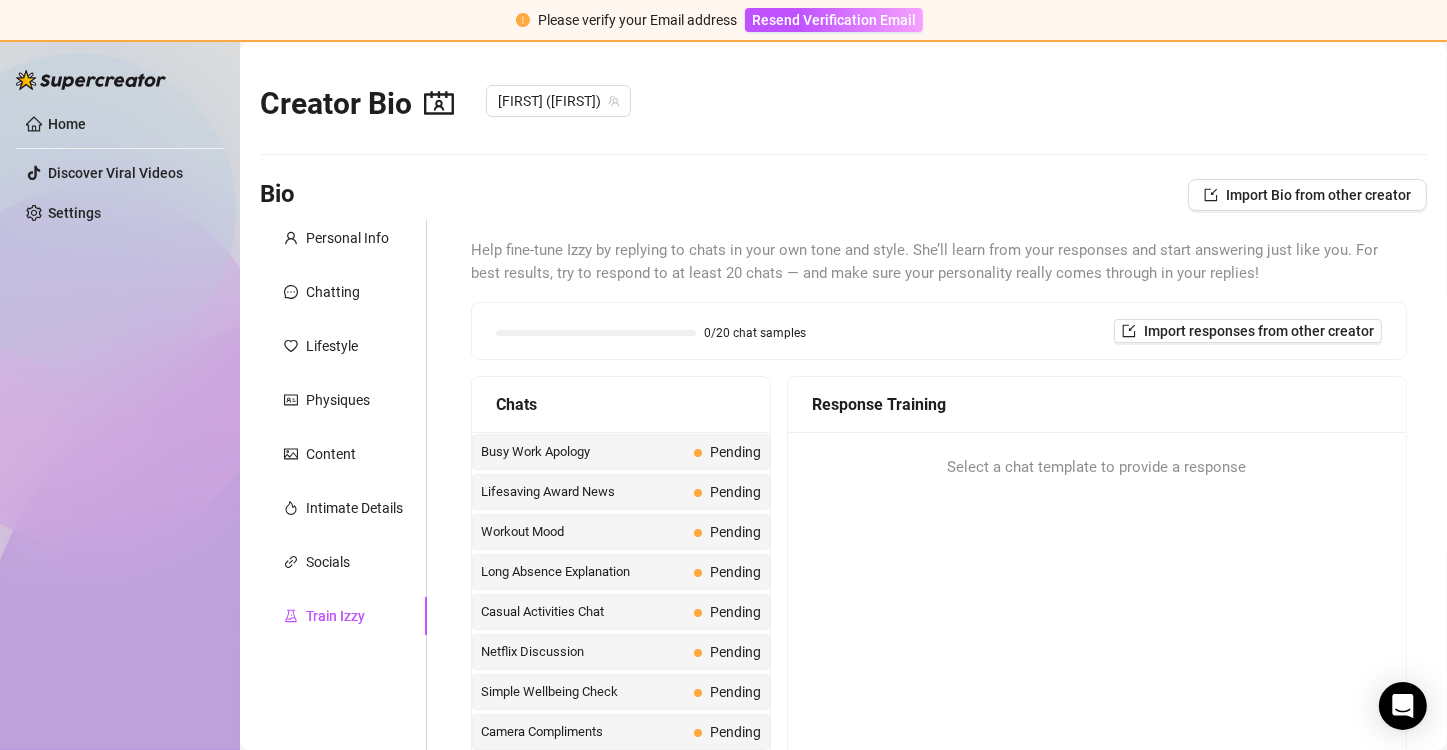 scroll, scrollTop: 1812, scrollLeft: 0, axis: vertical 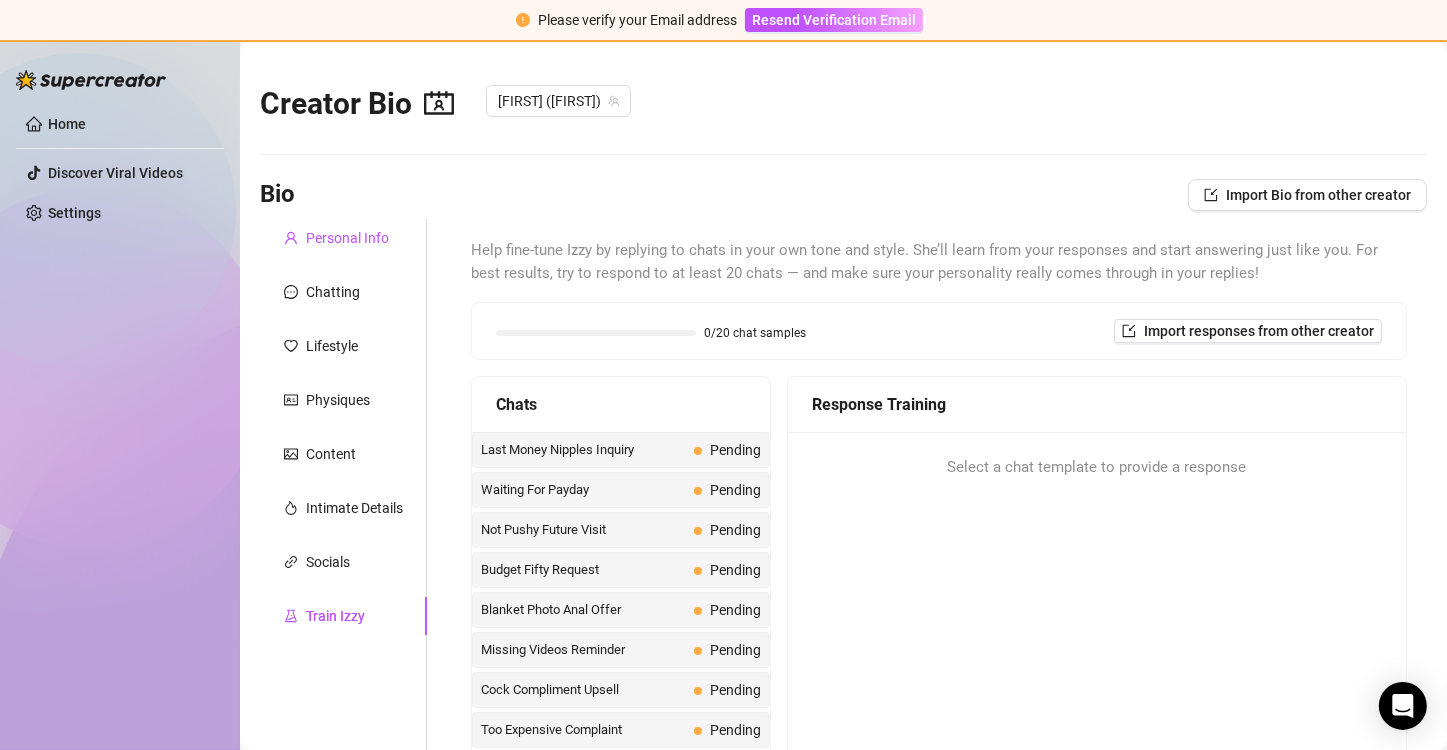 click on "Personal Info" at bounding box center (336, 238) 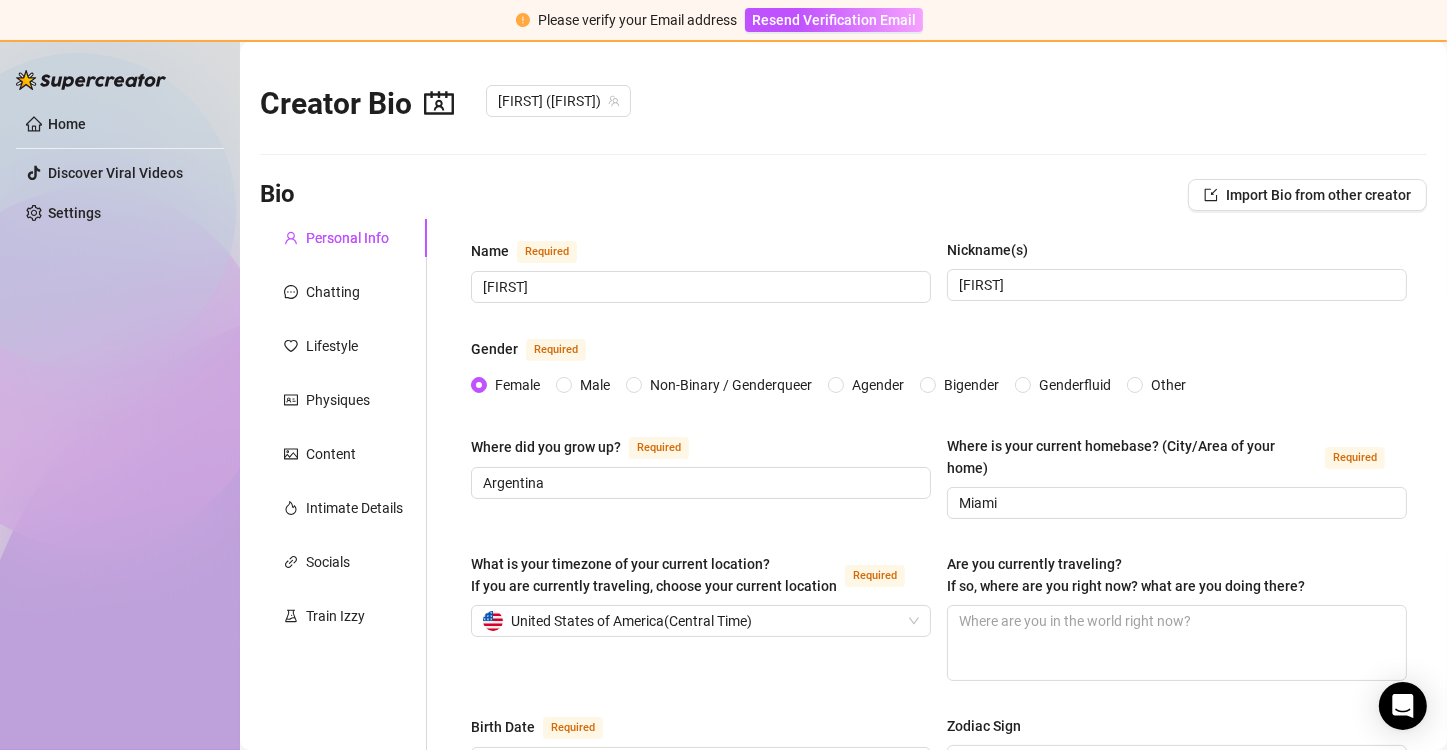 type 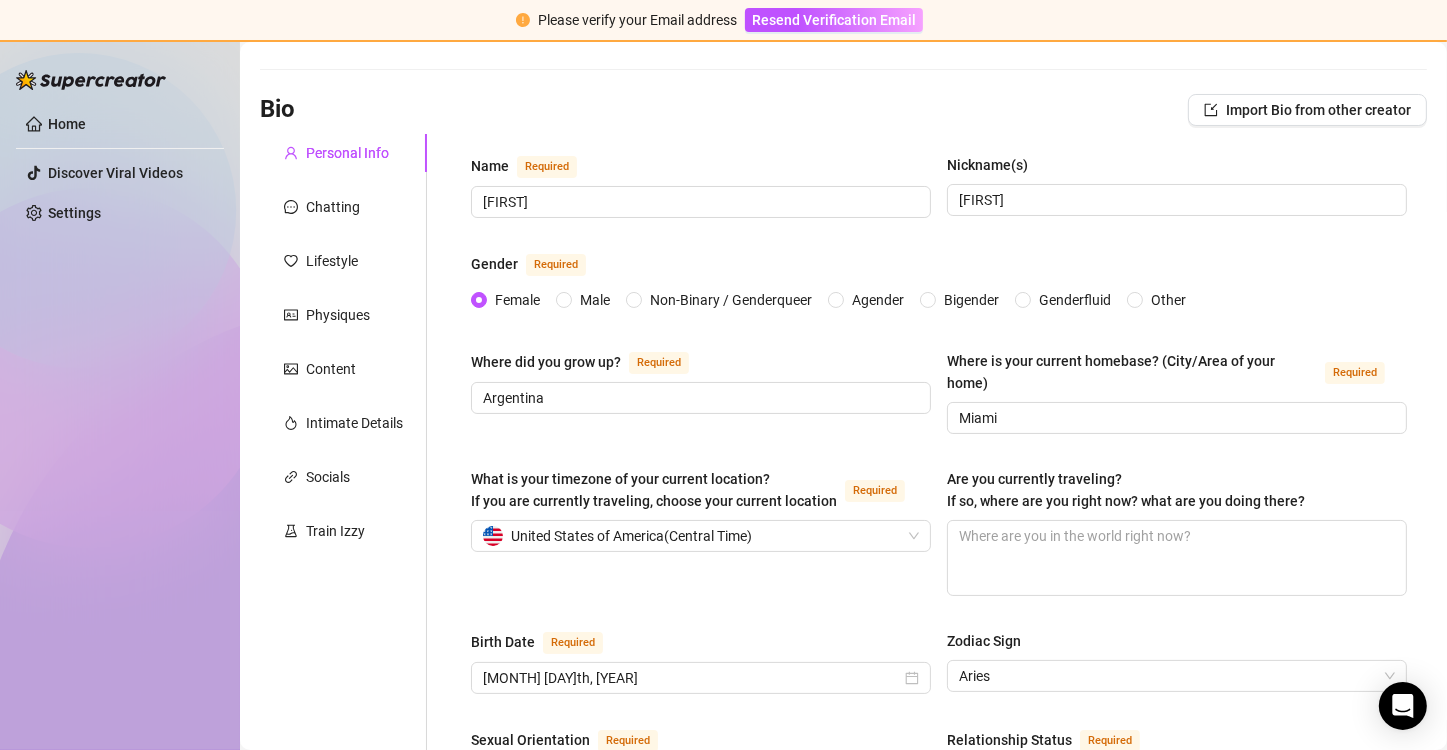 scroll, scrollTop: 0, scrollLeft: 0, axis: both 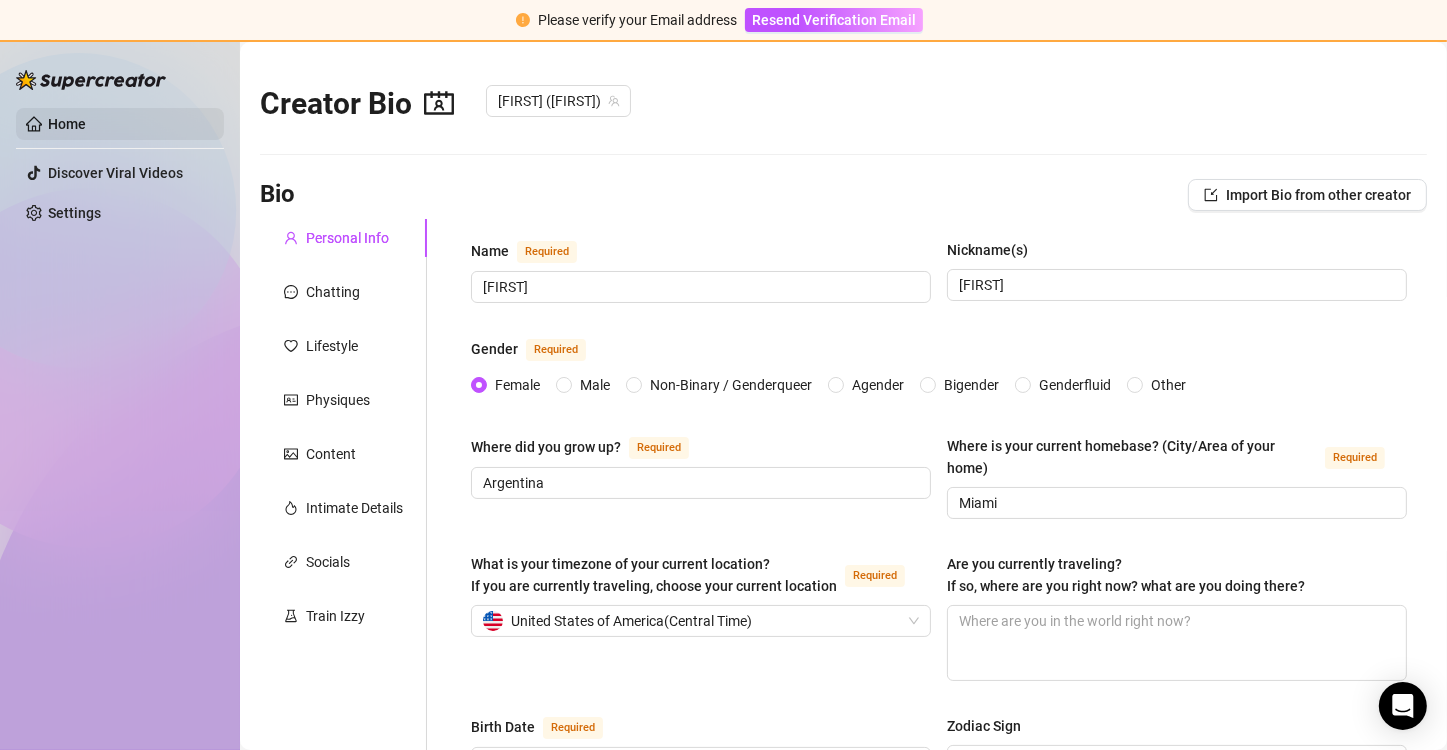click on "Home" at bounding box center [67, 124] 